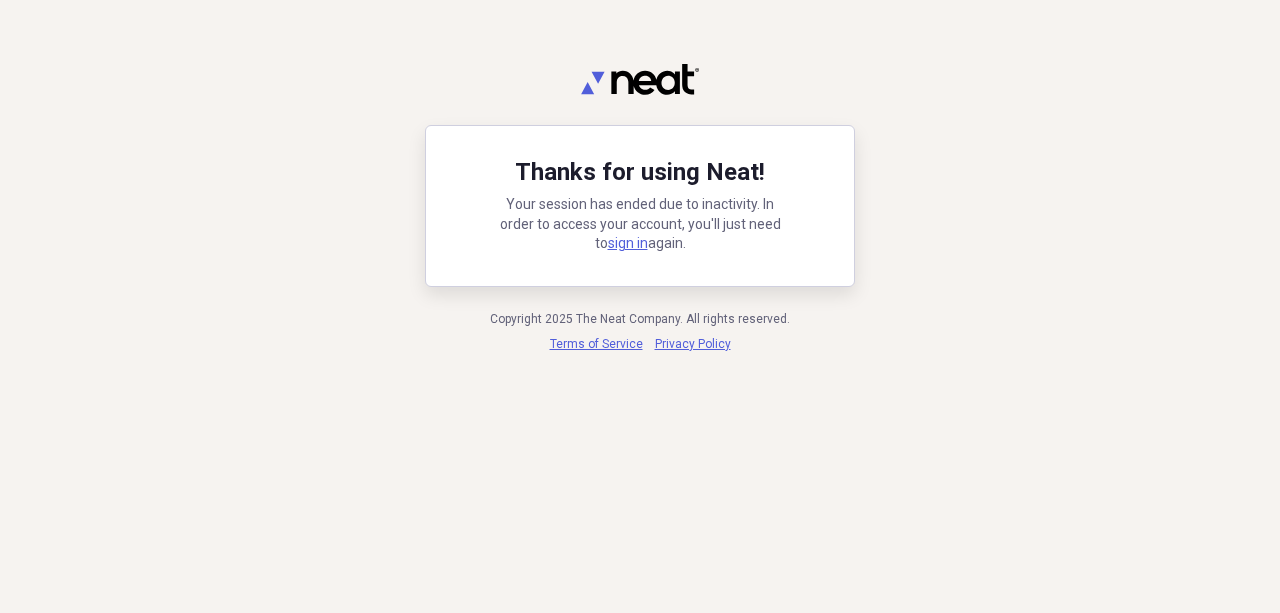 scroll, scrollTop: 0, scrollLeft: 0, axis: both 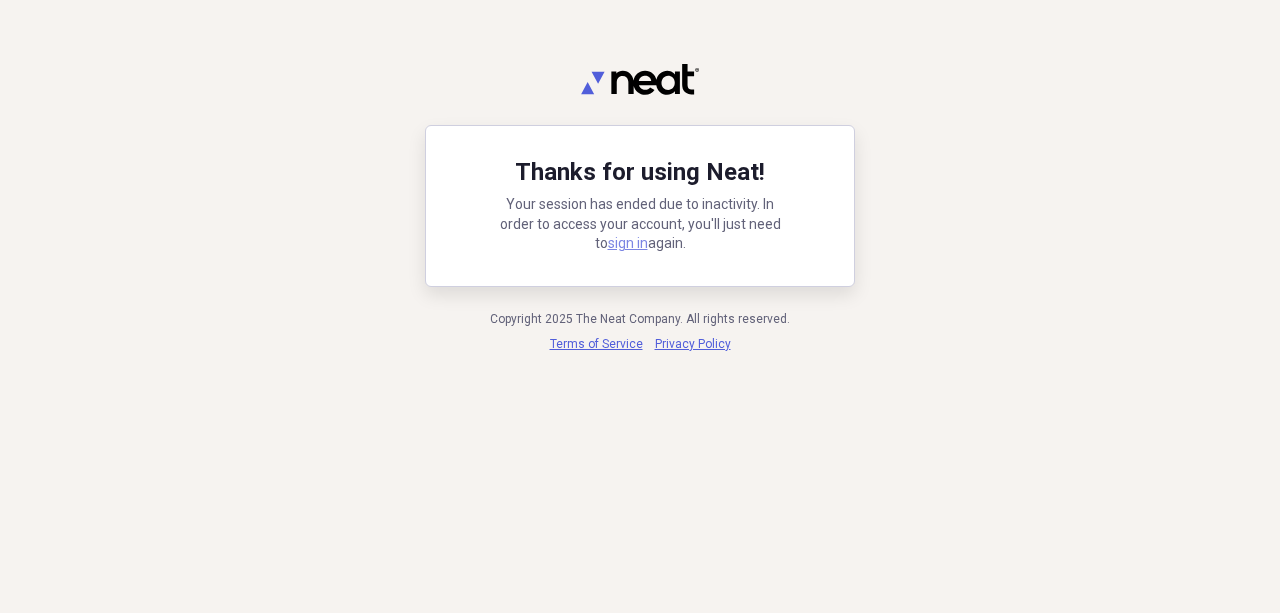 click on "sign in" at bounding box center [628, 243] 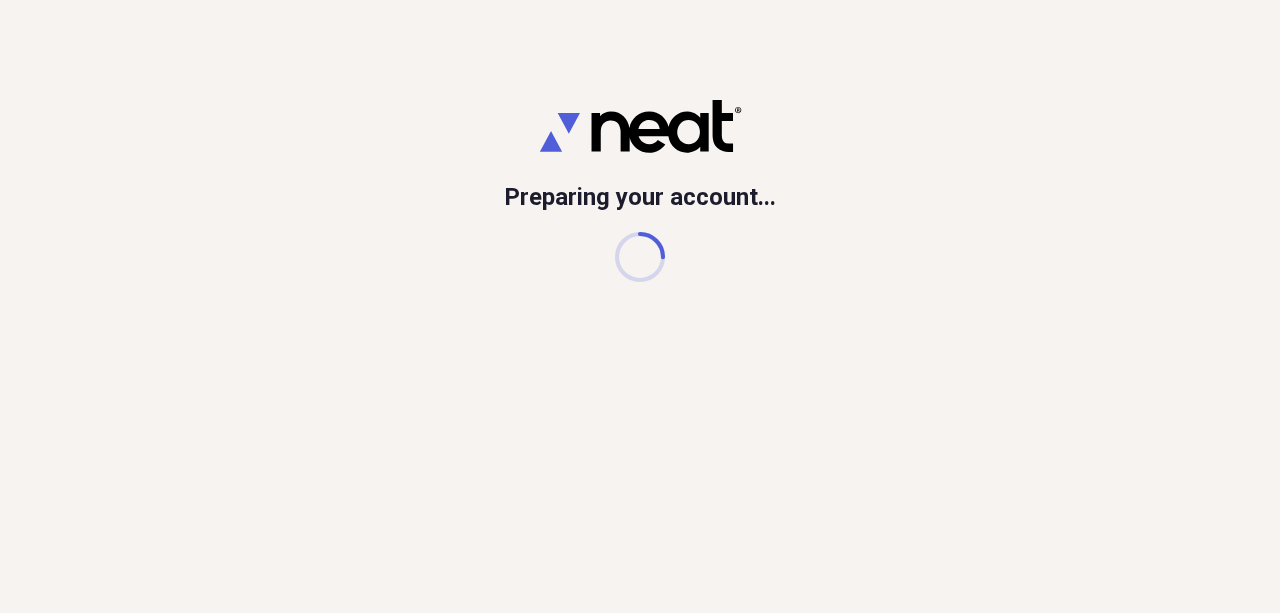 scroll, scrollTop: 0, scrollLeft: 0, axis: both 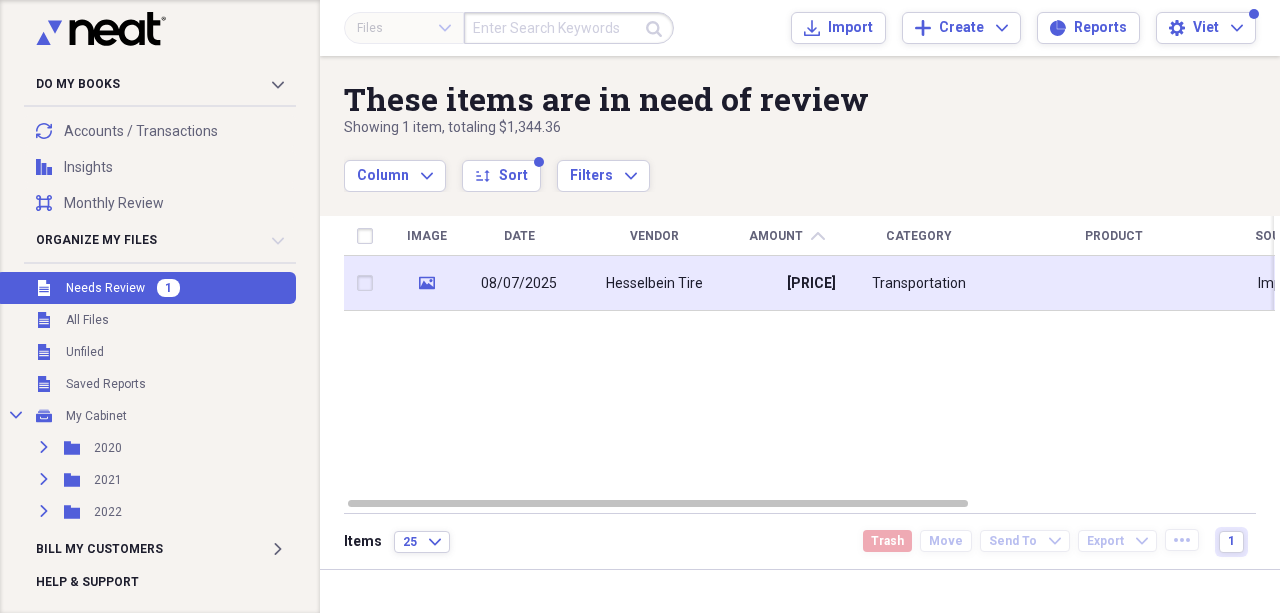 click on "08/07/2025" at bounding box center (519, 283) 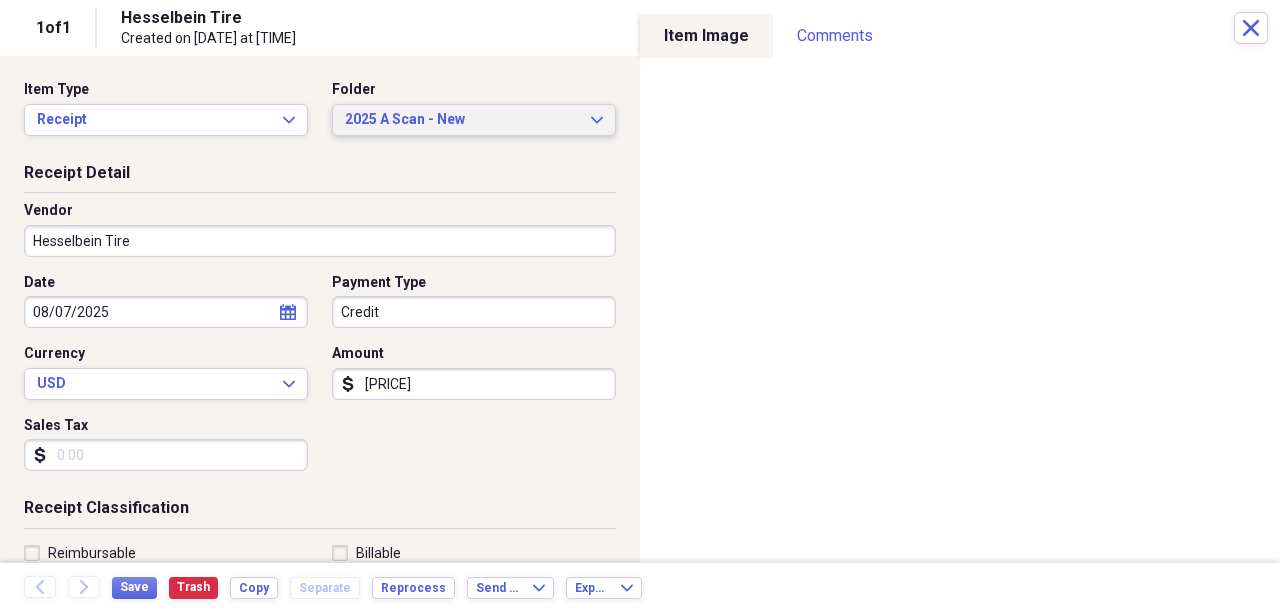 click on "2025 A Scan - New Expand" at bounding box center (474, 120) 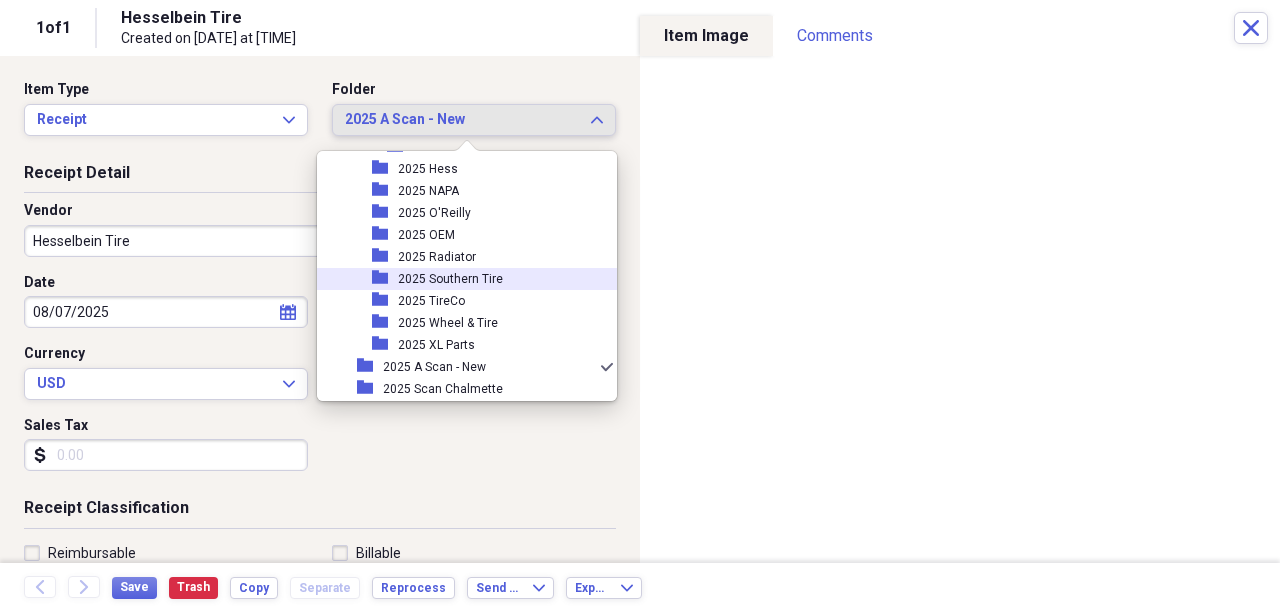 scroll, scrollTop: 2404, scrollLeft: 0, axis: vertical 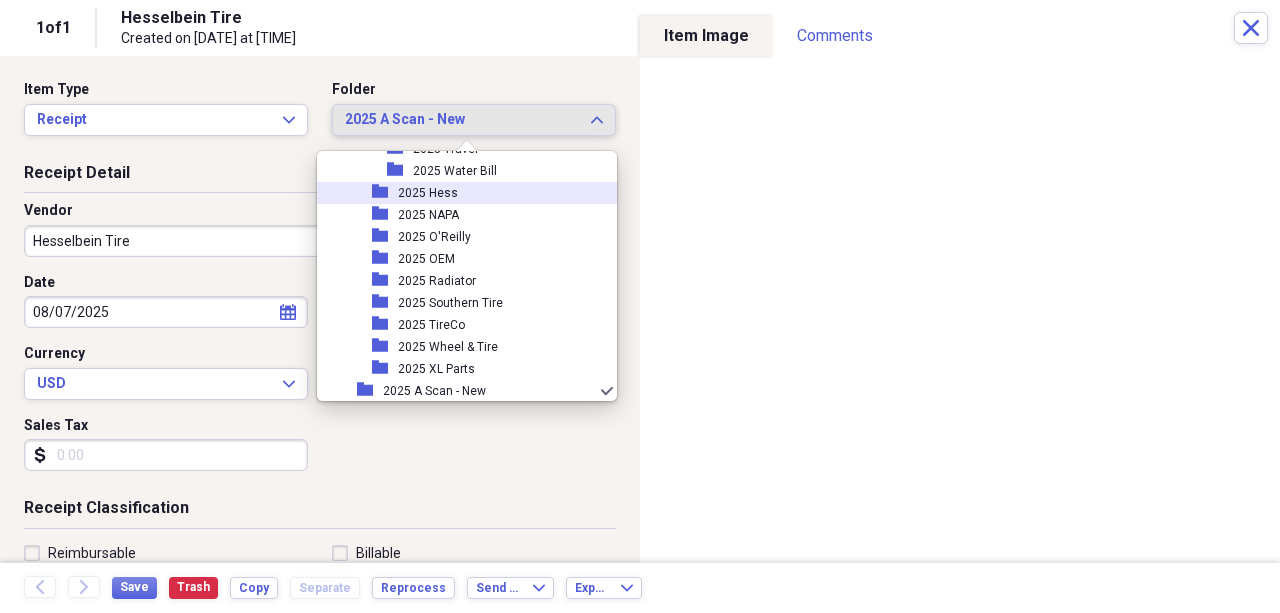 drag, startPoint x: 454, startPoint y: 198, endPoint x: 397, endPoint y: 205, distance: 57.428215 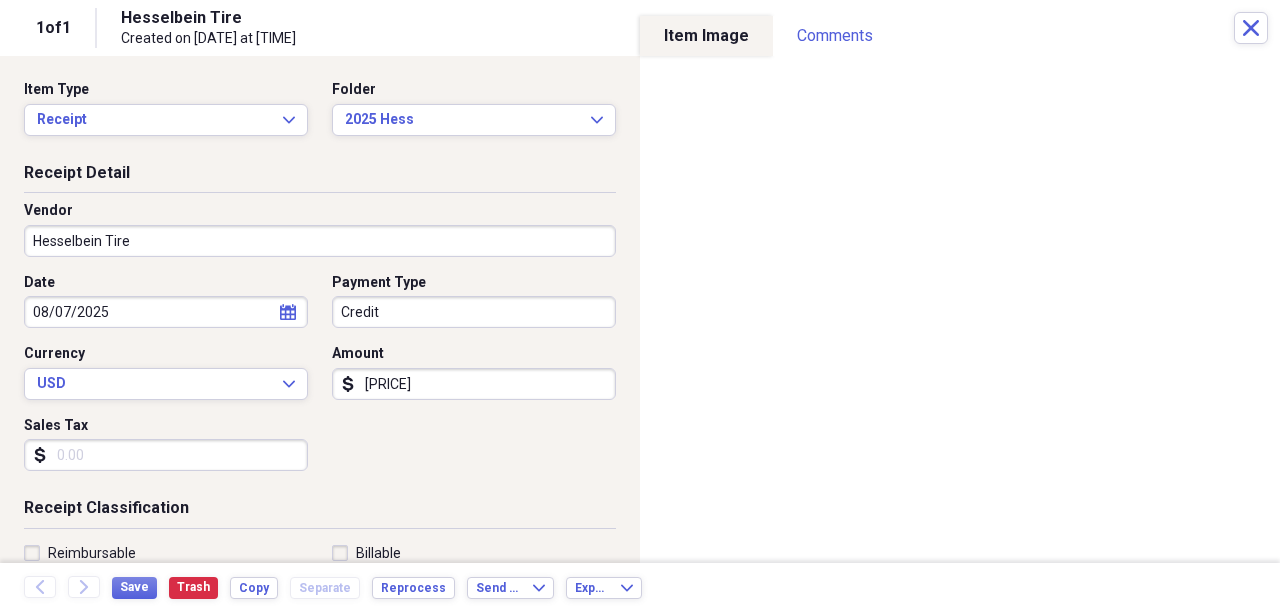 select on "7" 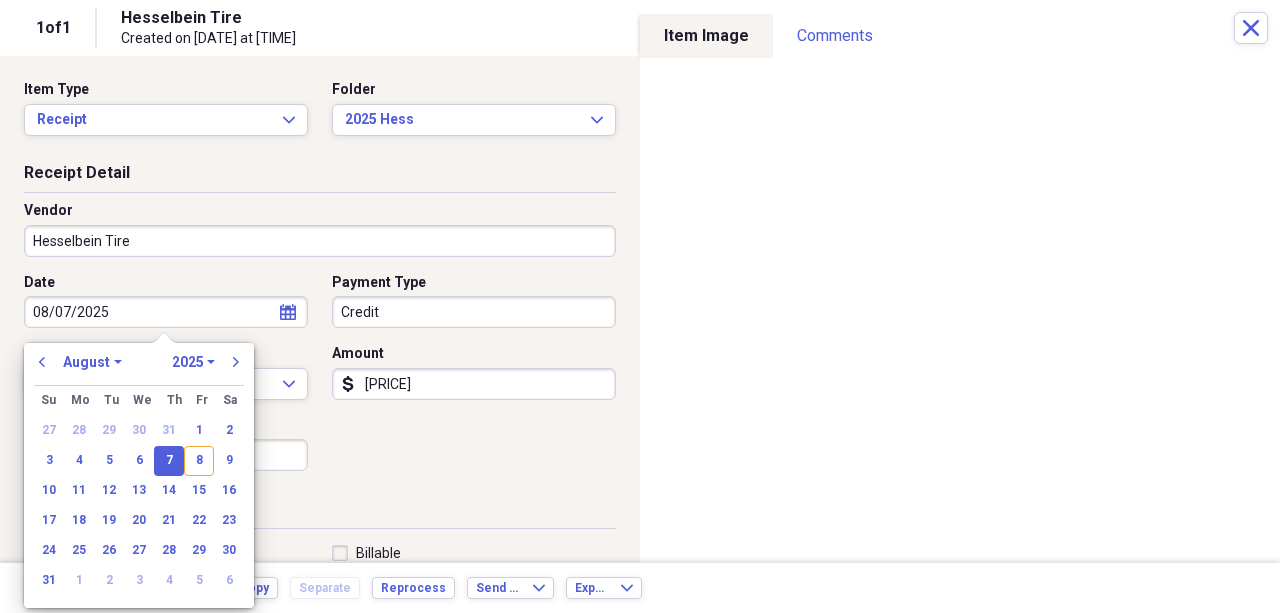 click on "08/07/2025" at bounding box center (166, 312) 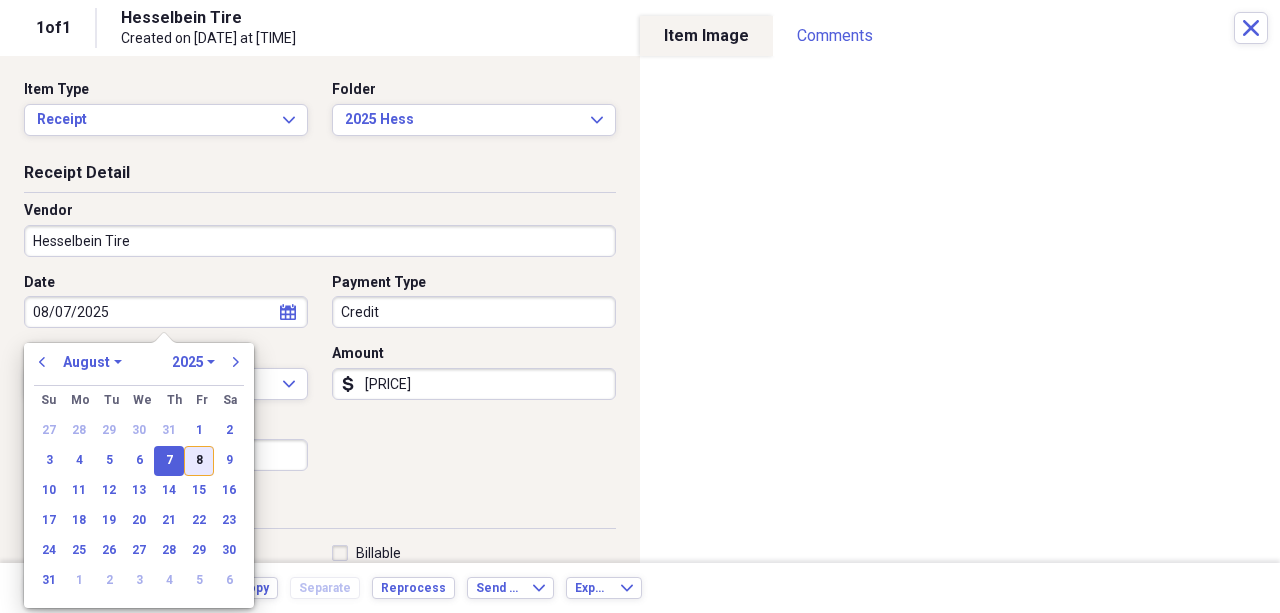 click on "8" at bounding box center [199, 461] 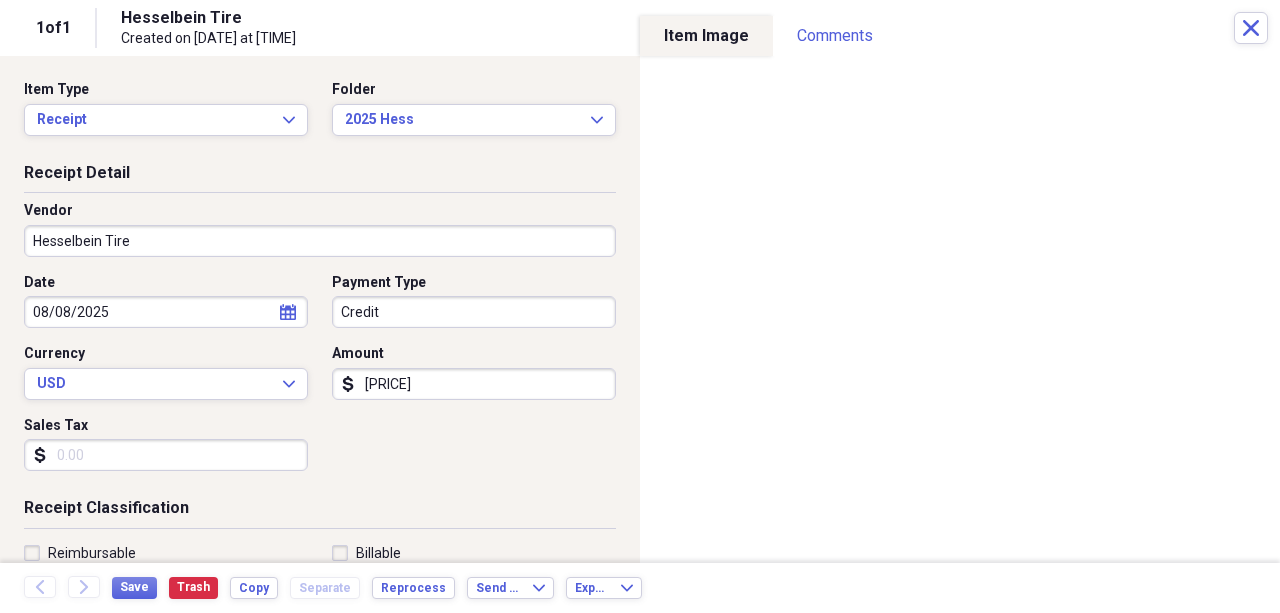 type on "08/08/2025" 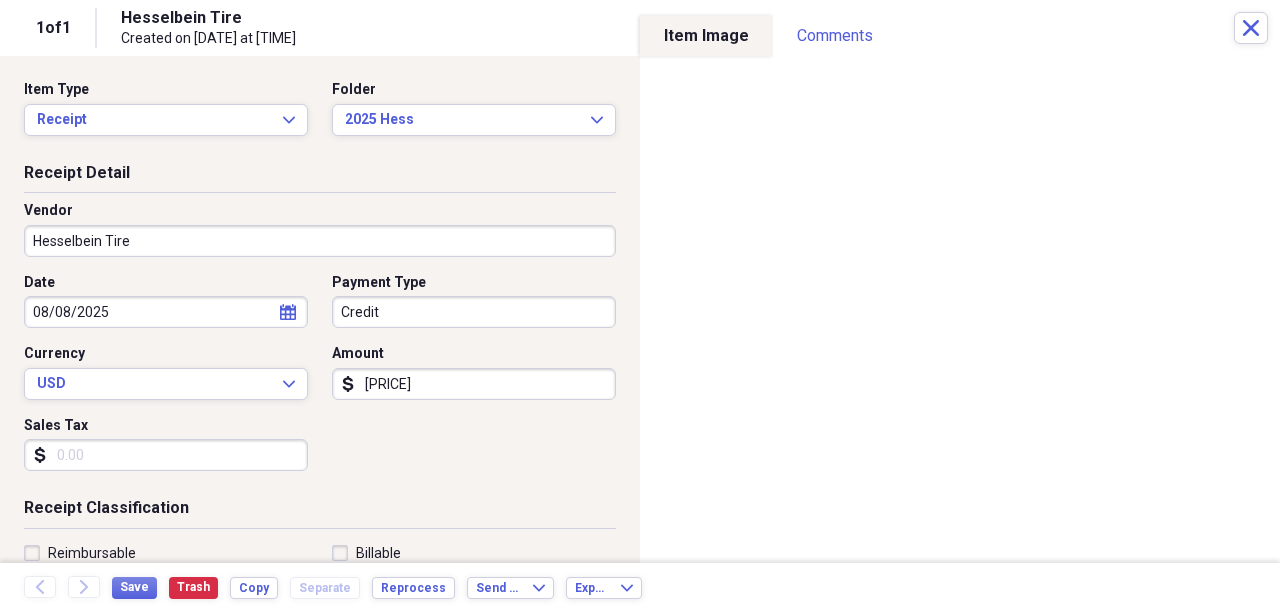 click on "Date [DATE] calendar Calendar Payment Type Credit Currency USD Expand Amount dollar-sign [NUMBER] Sales Tax dollar-sign" at bounding box center [320, 380] 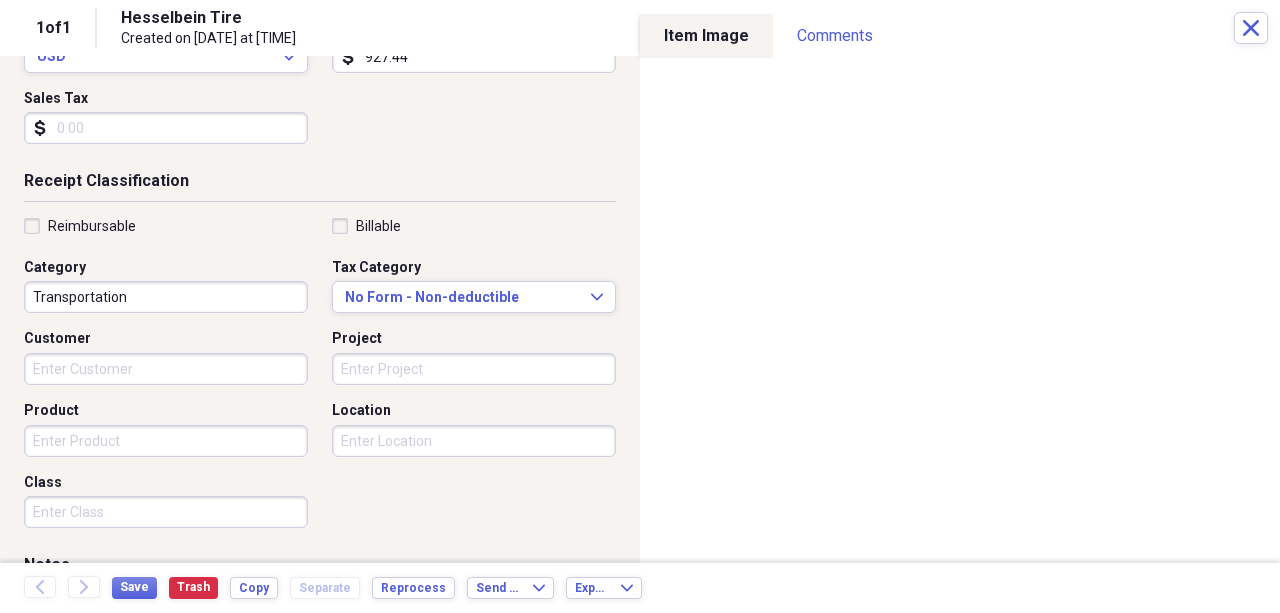 scroll, scrollTop: 333, scrollLeft: 0, axis: vertical 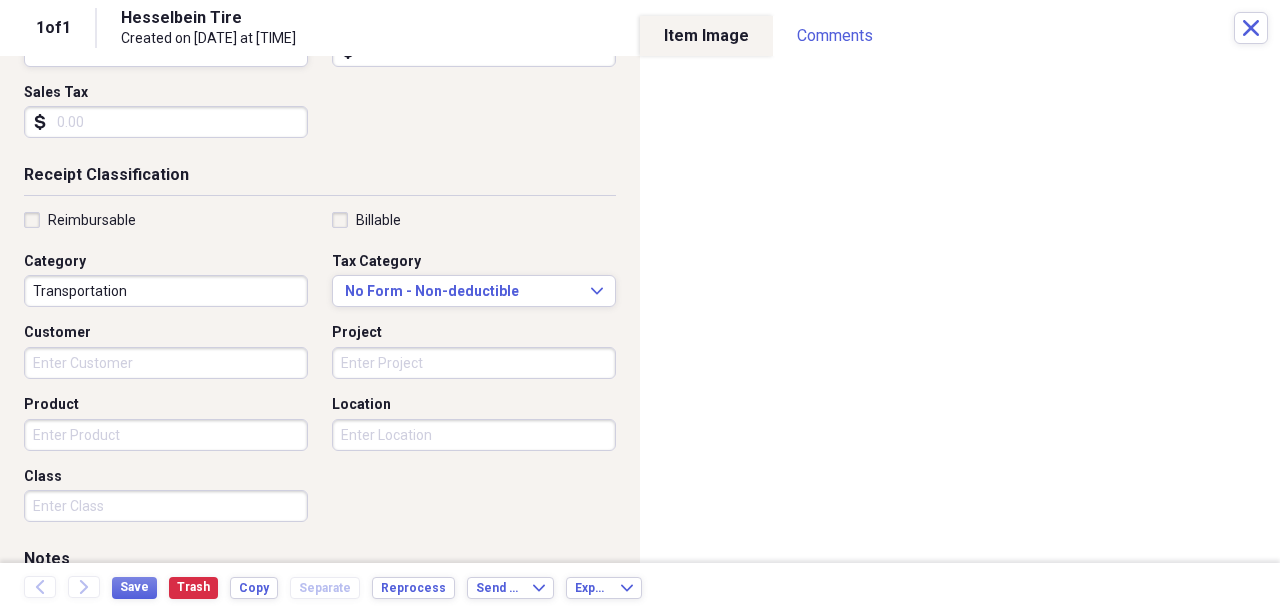 type on "927.44" 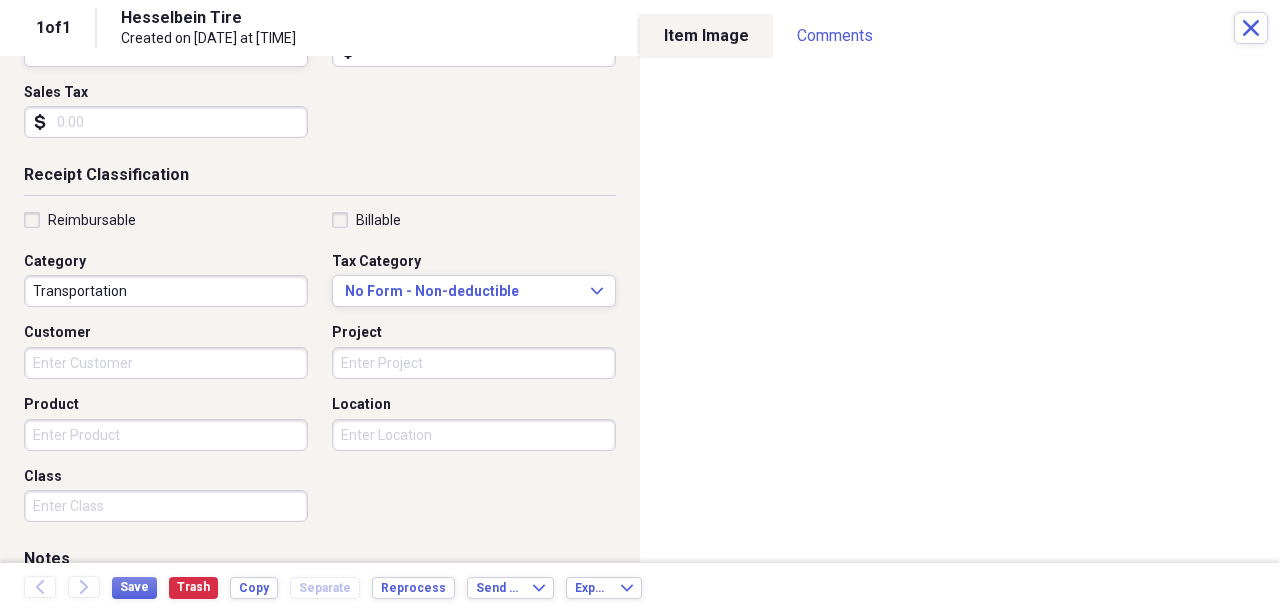 click on "Product" at bounding box center [166, 435] 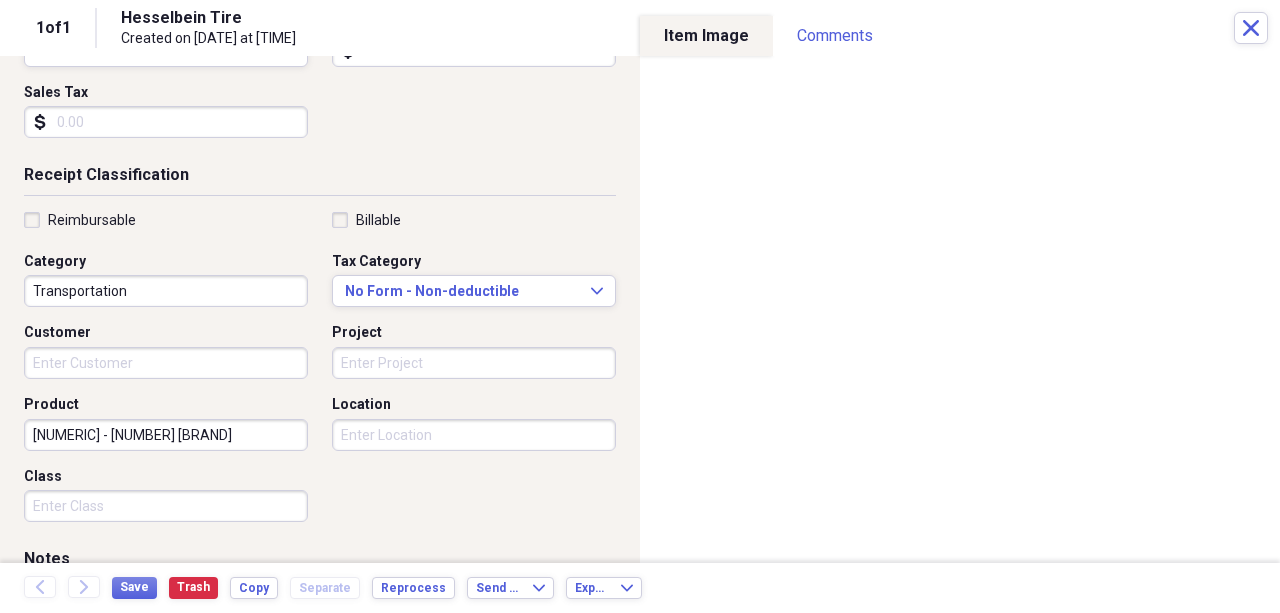 click on "[NUMERIC] - [NUMBER] [BRAND]" at bounding box center (166, 435) 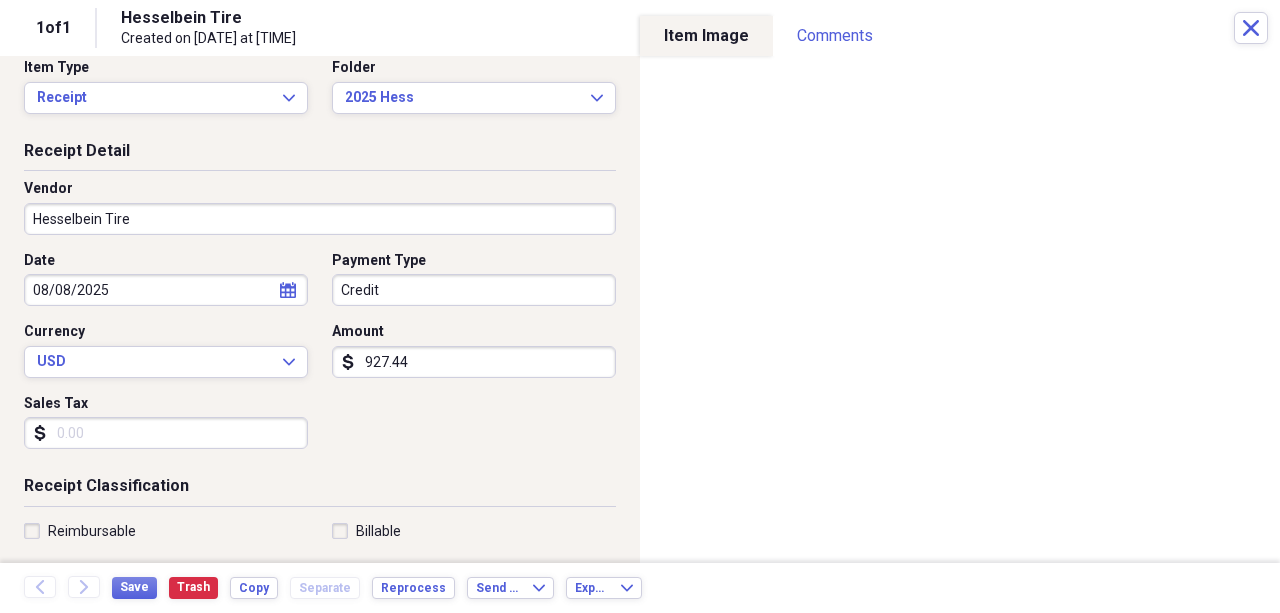 scroll, scrollTop: 0, scrollLeft: 0, axis: both 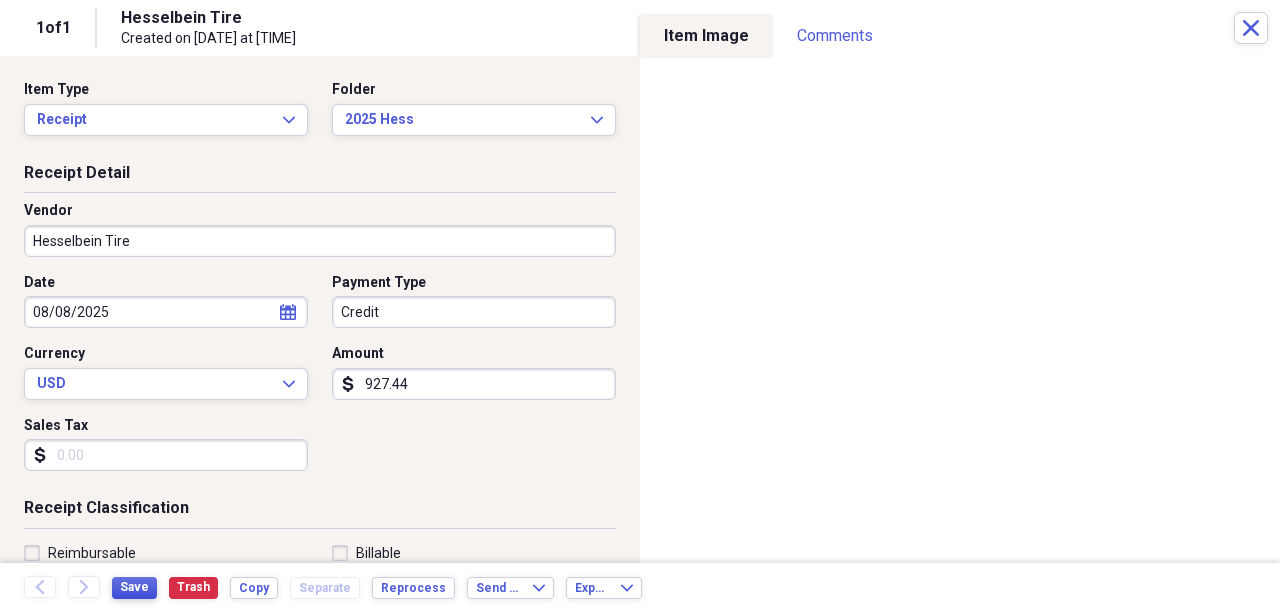 type on "265/60/18 - 4 Michelin" 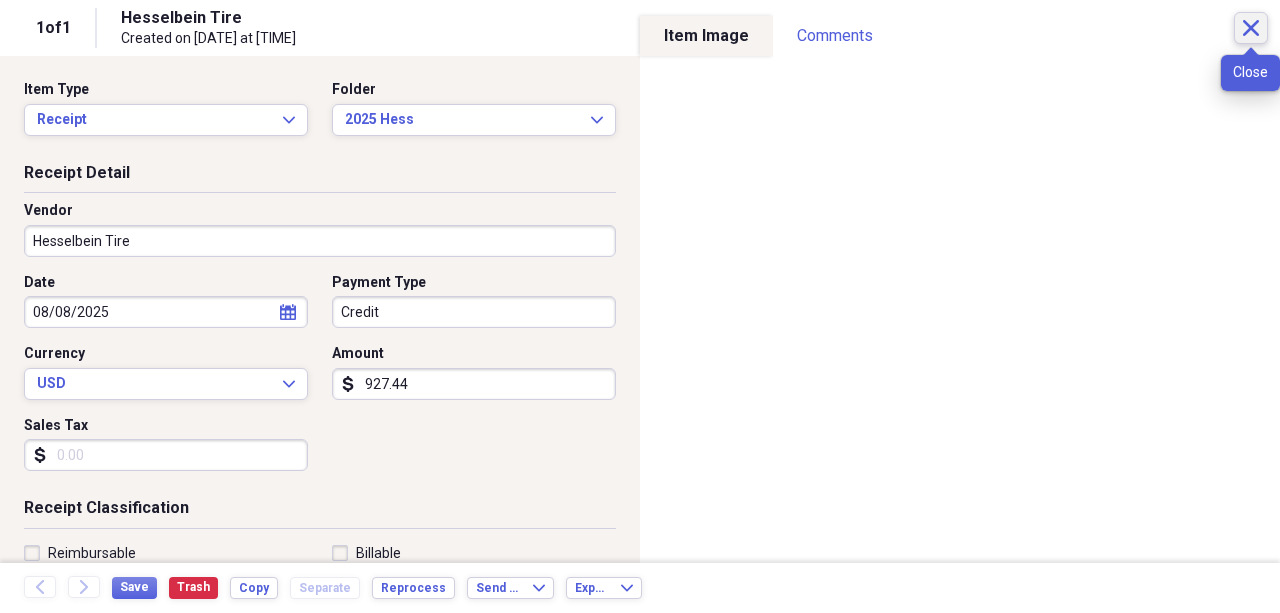 click on "Close" 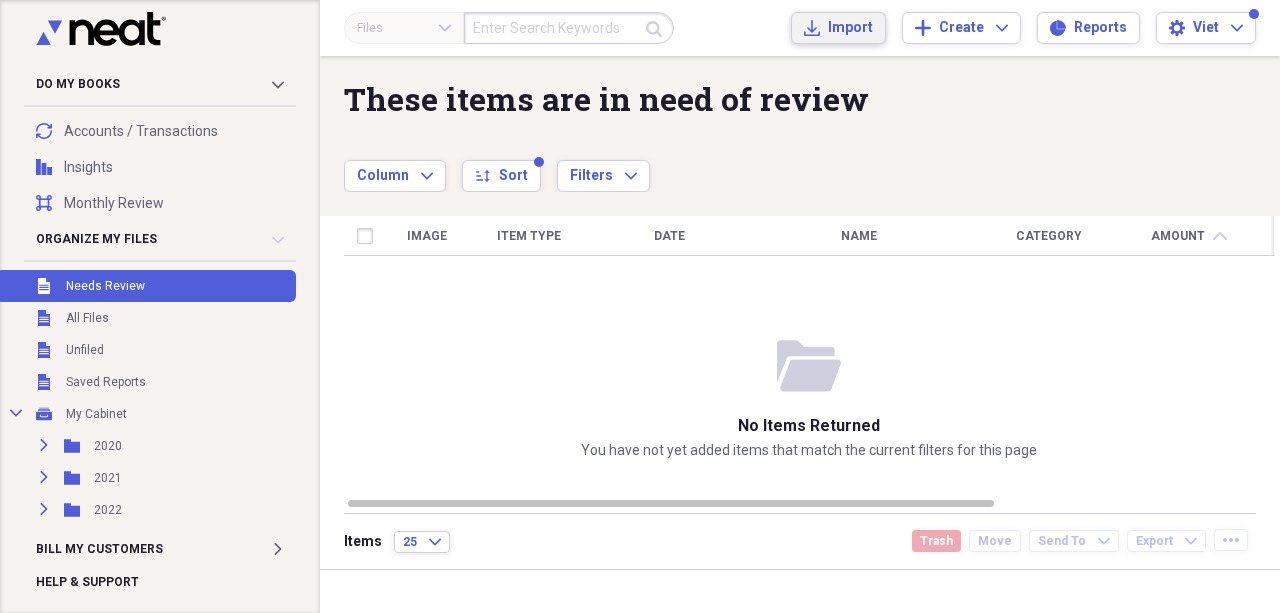 click on "Import" at bounding box center (850, 28) 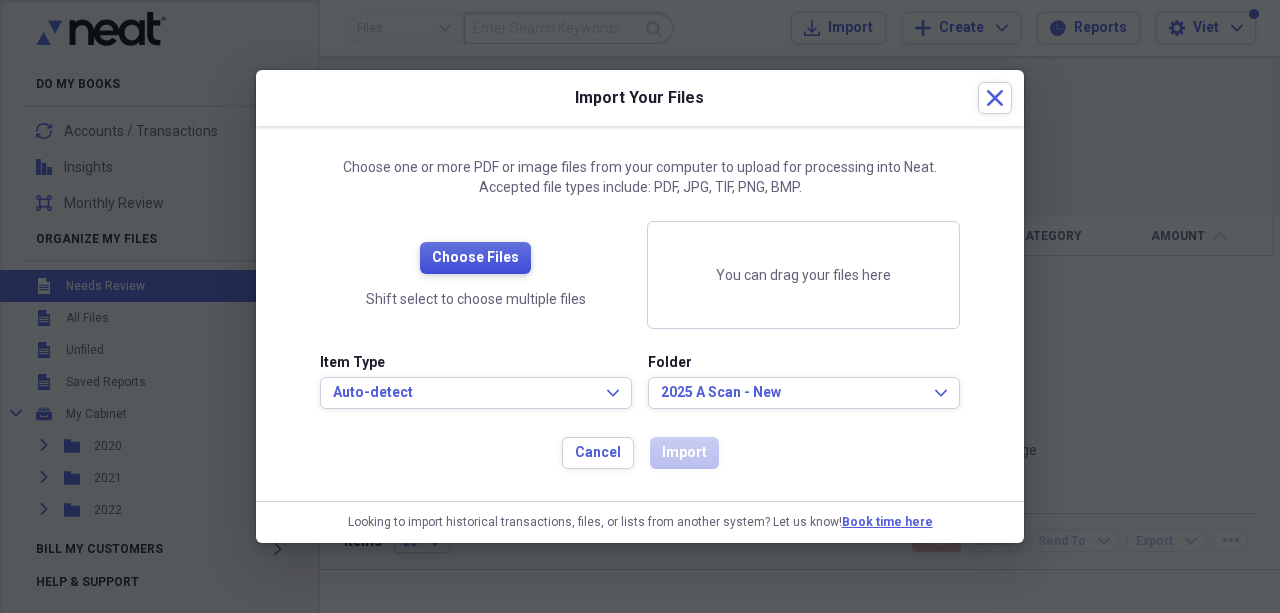 click on "Choose Files" at bounding box center [475, 258] 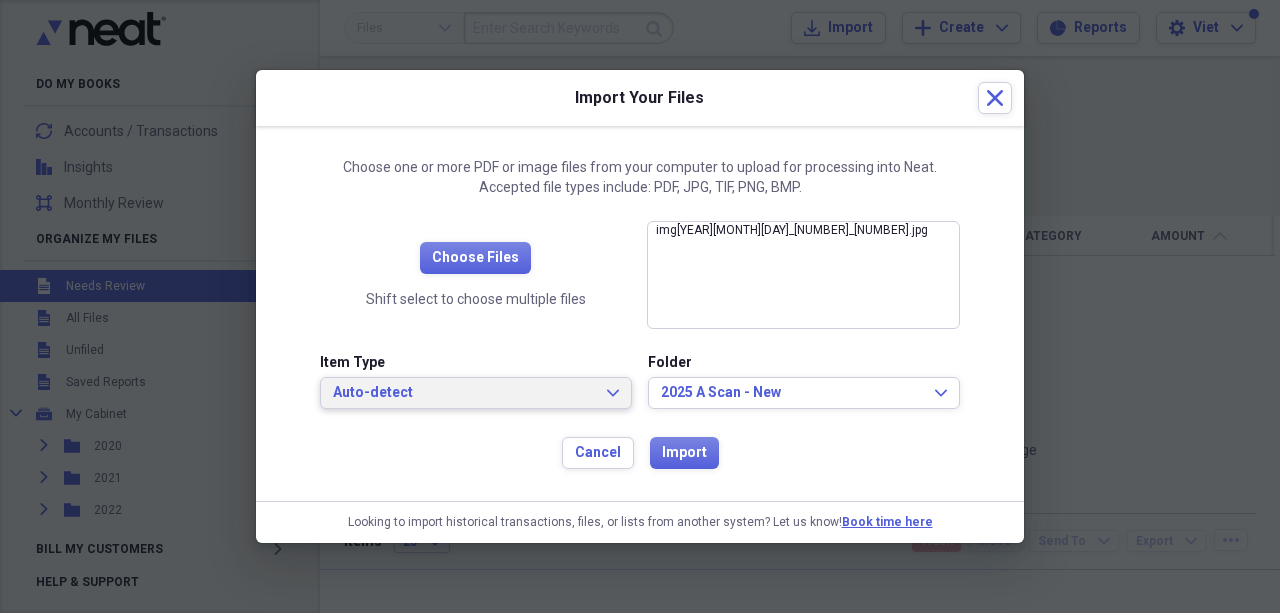 click on "Auto-detect" at bounding box center (464, 393) 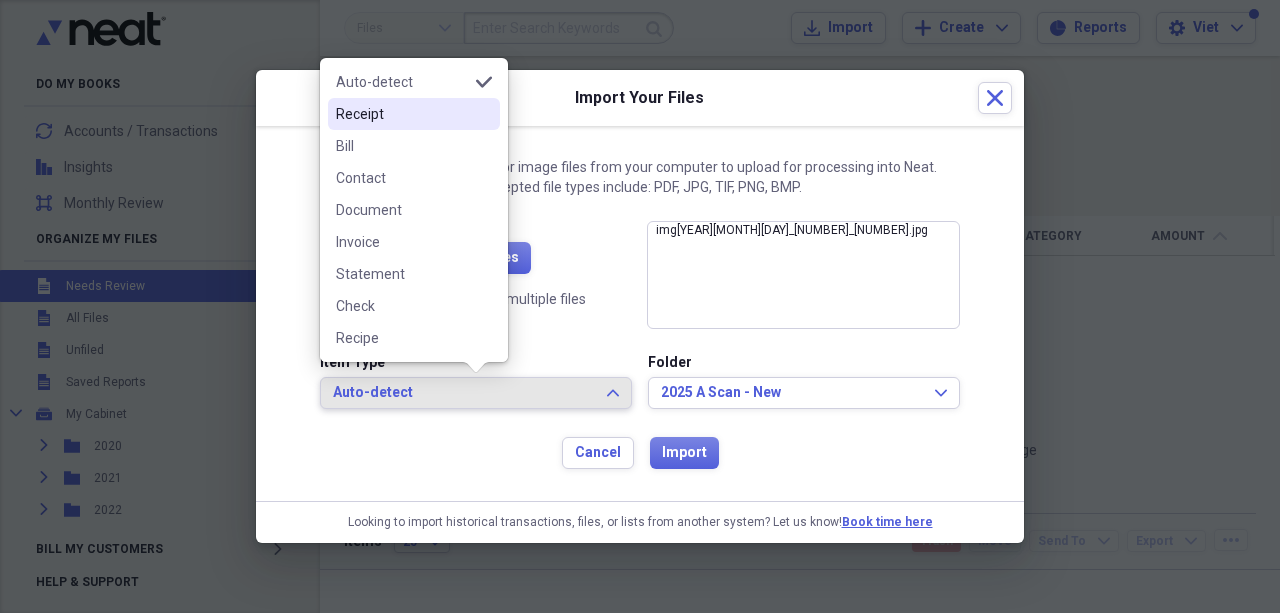 click on "Receipt" at bounding box center [402, 114] 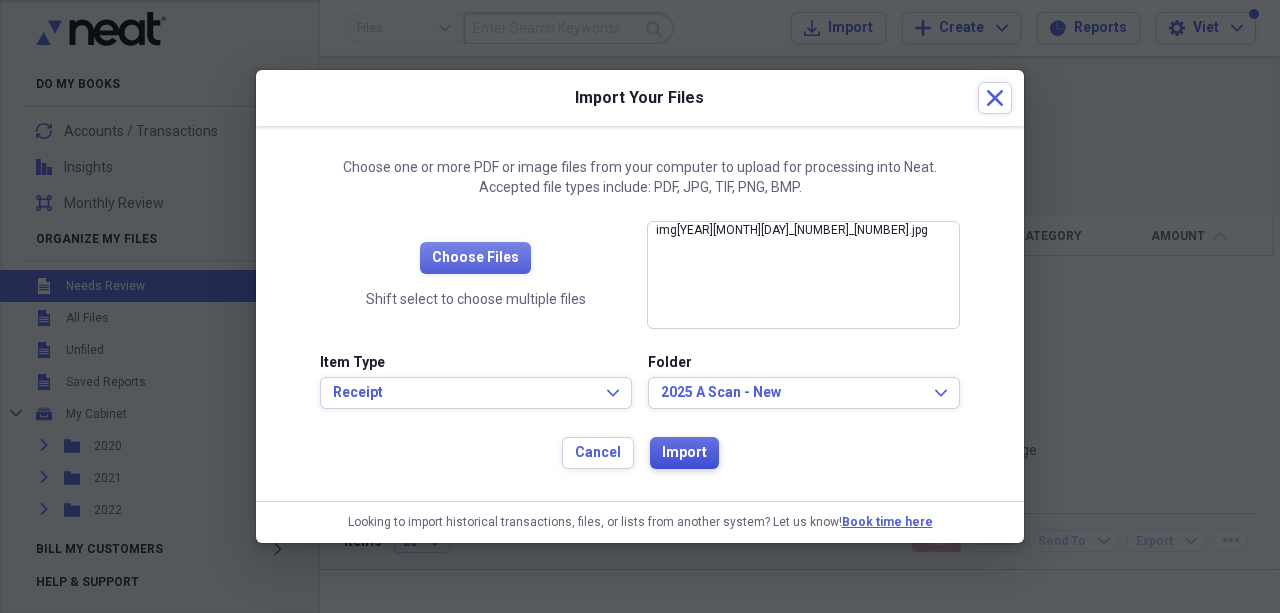click on "Import" at bounding box center [684, 453] 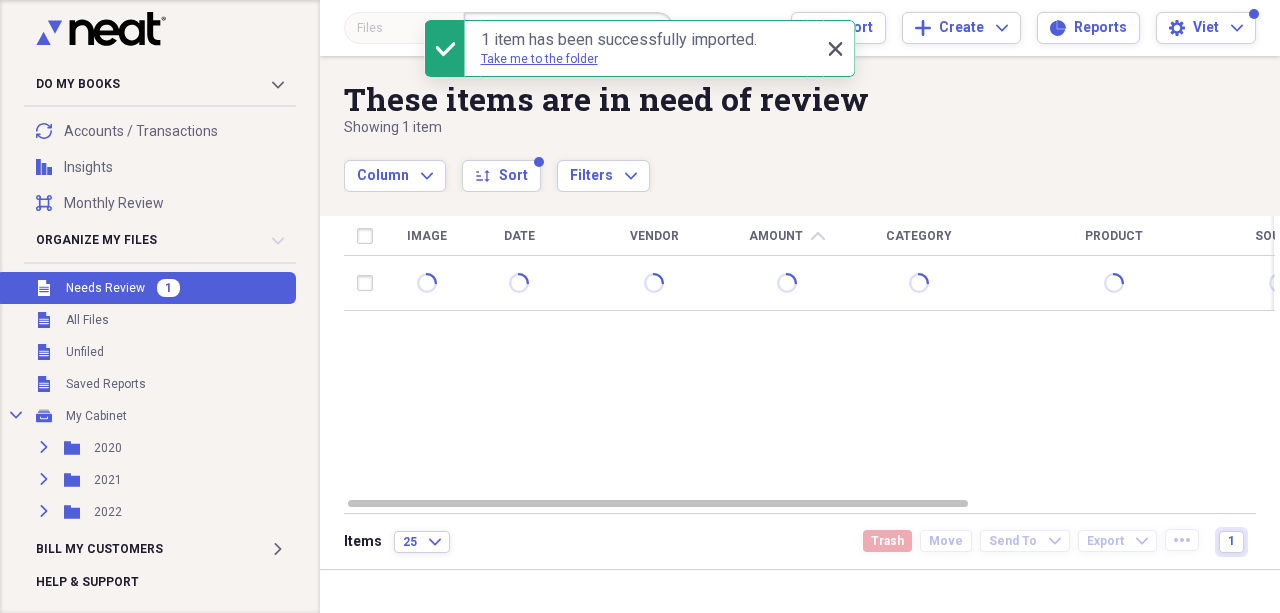 click 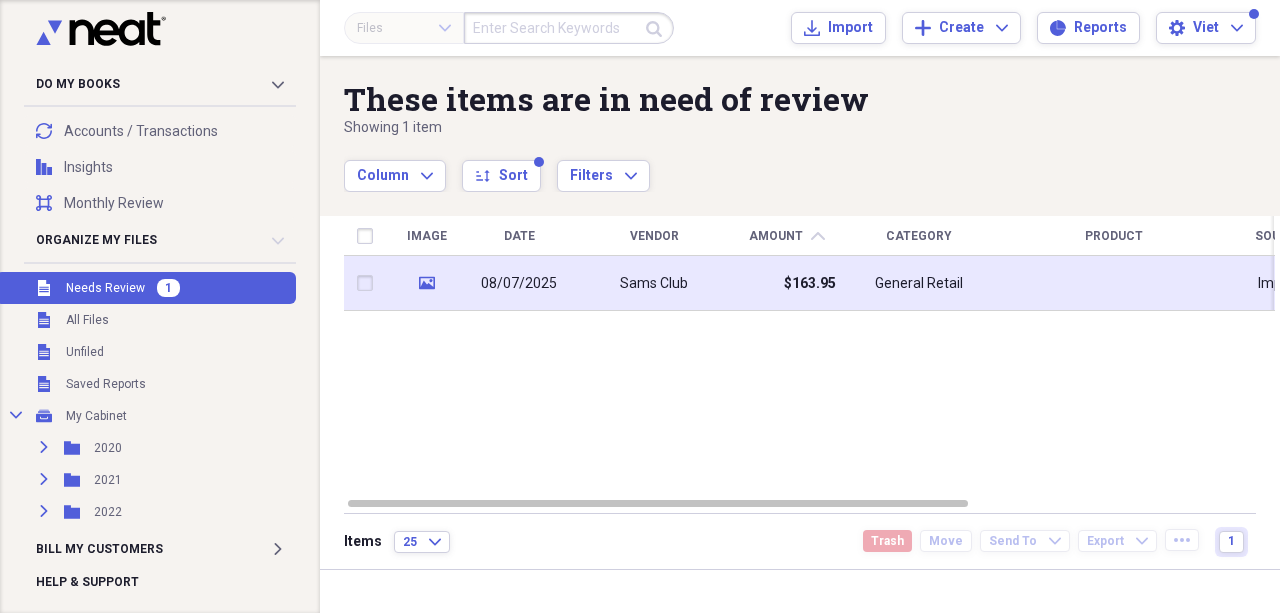 click on "08/07/2025" at bounding box center (519, 283) 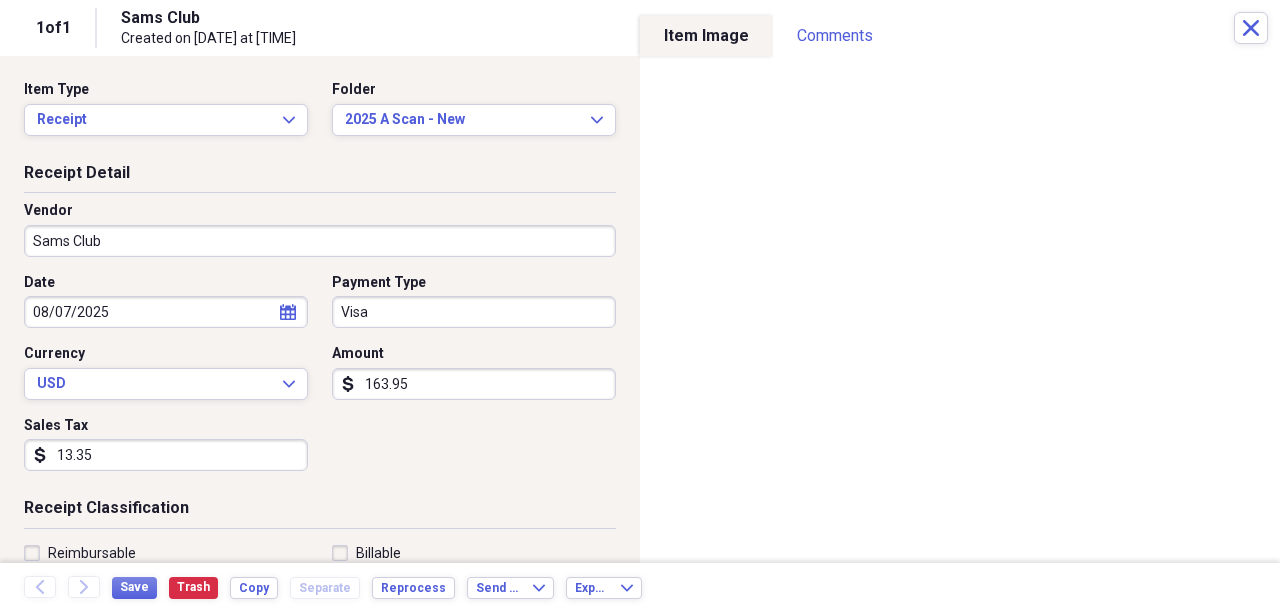 click on "Sams Club" at bounding box center [320, 241] 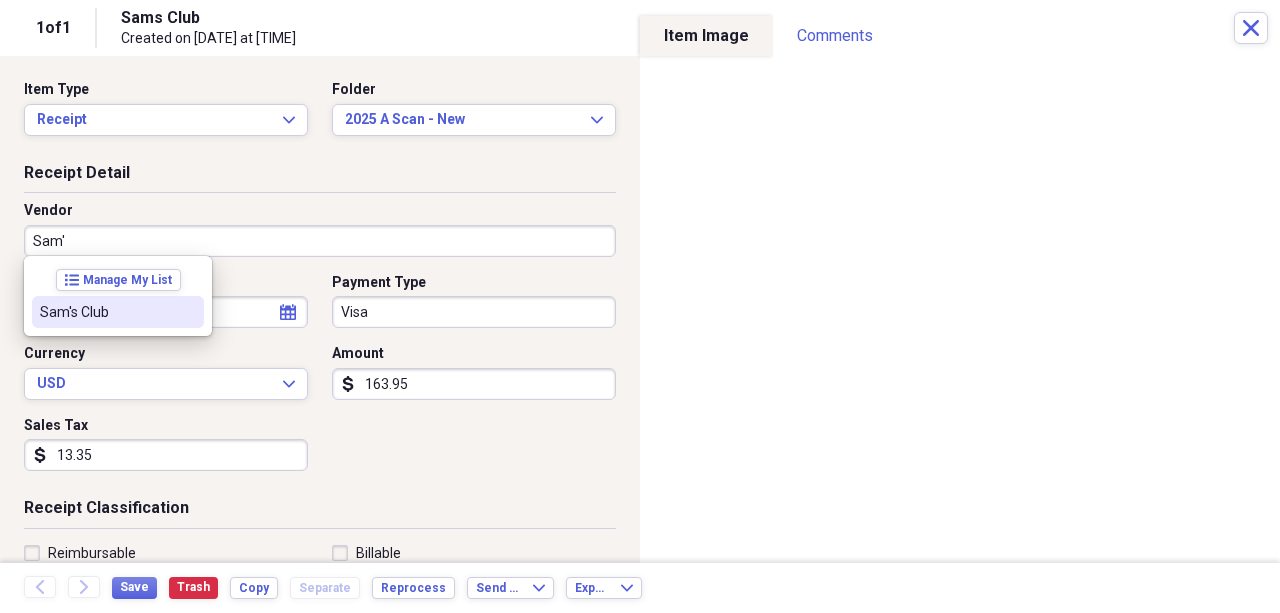 click on "Sam's Club" at bounding box center (118, 312) 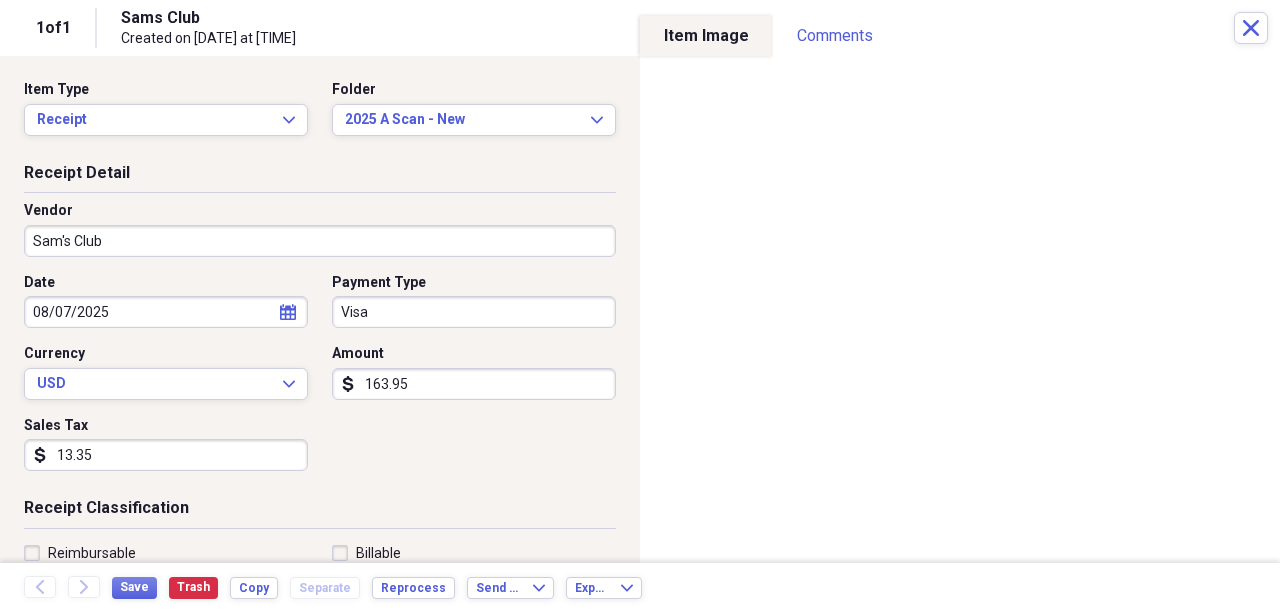 click on "13.35" at bounding box center [166, 455] 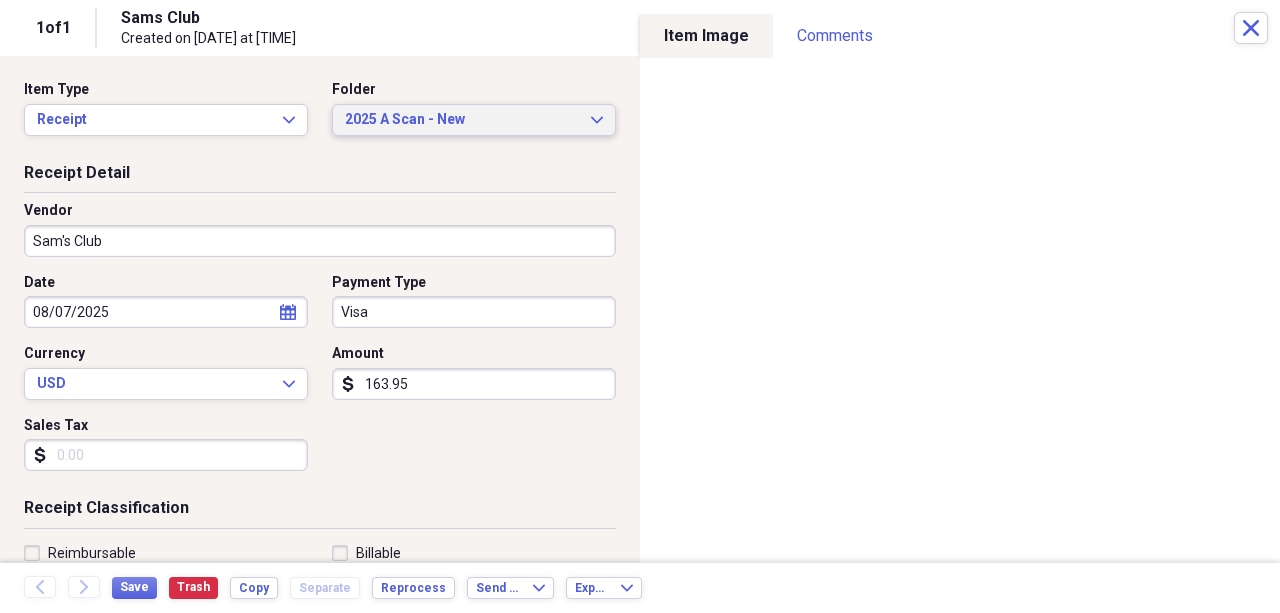 type 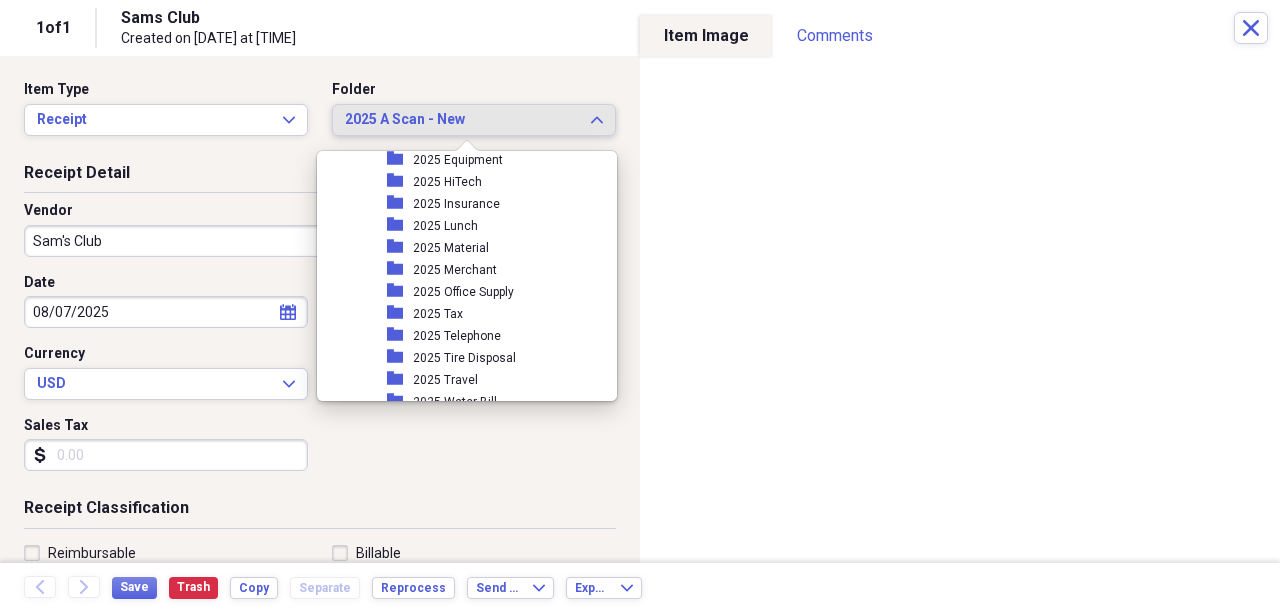 scroll, scrollTop: 2138, scrollLeft: 0, axis: vertical 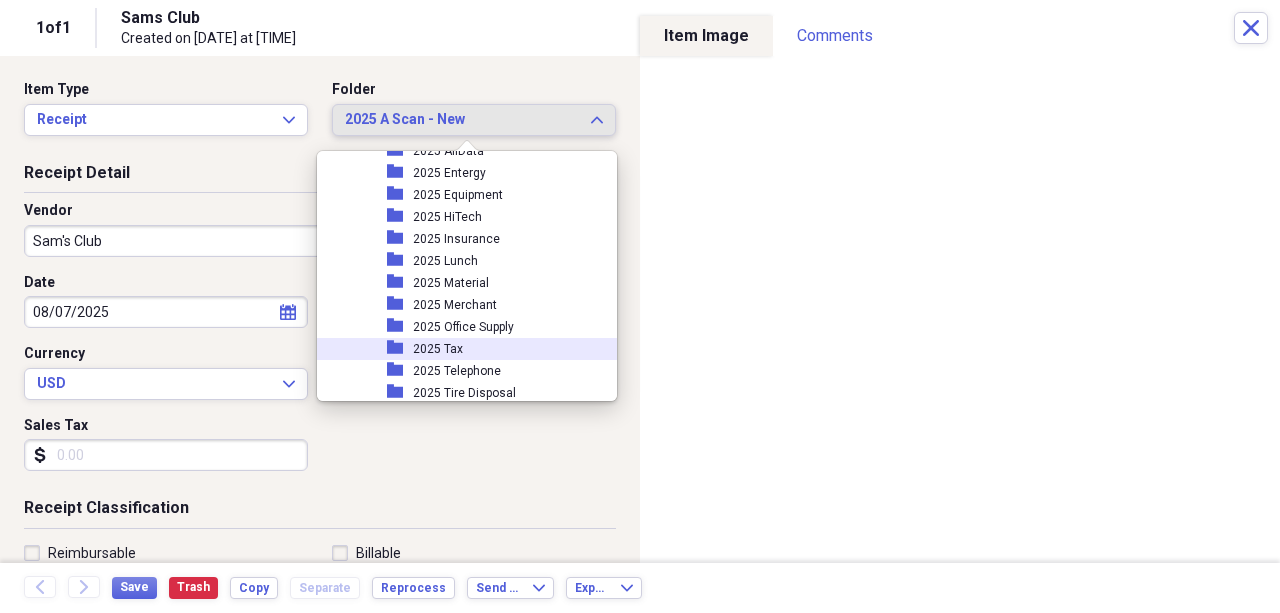 click on "2025 Office Supply" at bounding box center [463, 327] 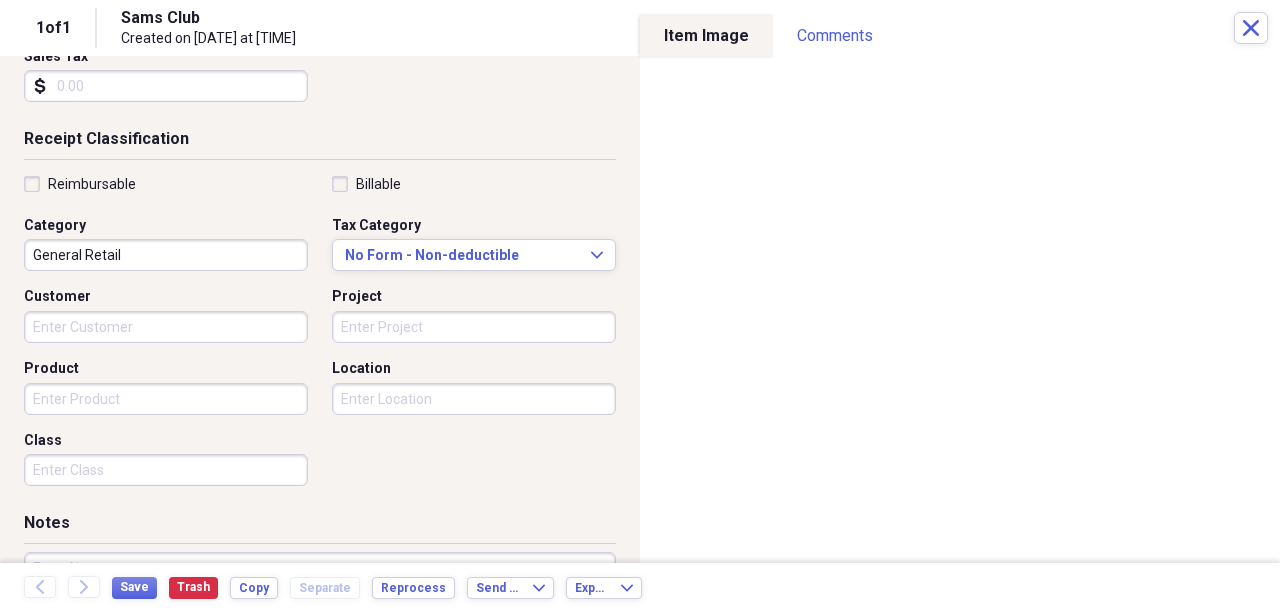 scroll, scrollTop: 466, scrollLeft: 0, axis: vertical 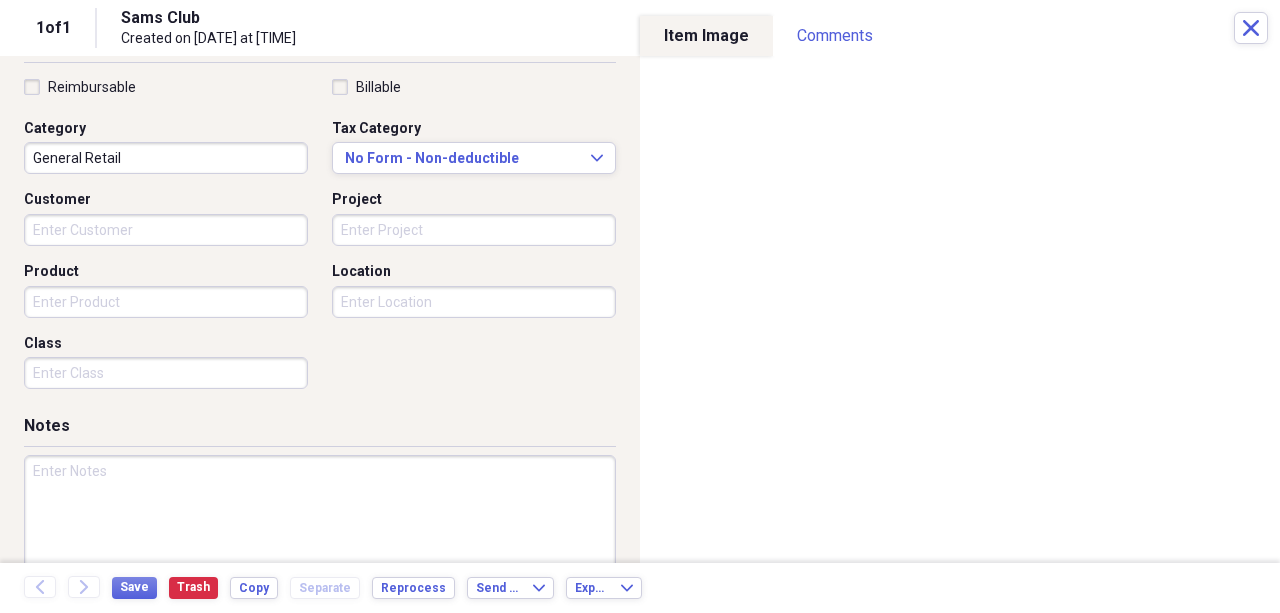 click on "Product" at bounding box center [166, 302] 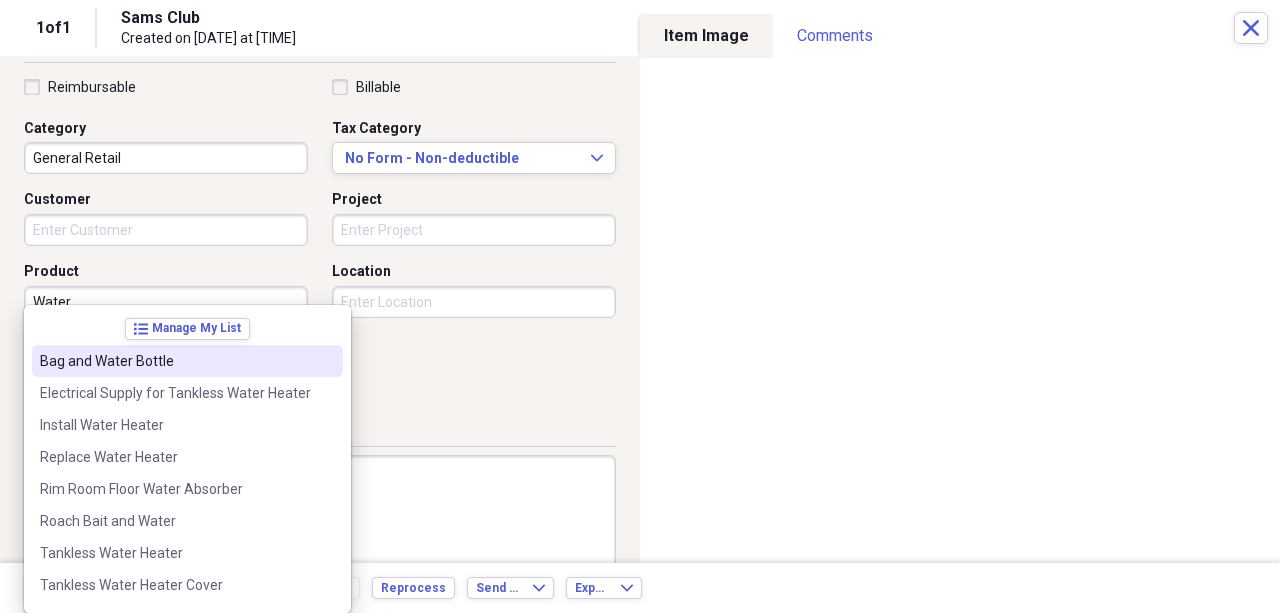 type on "Water" 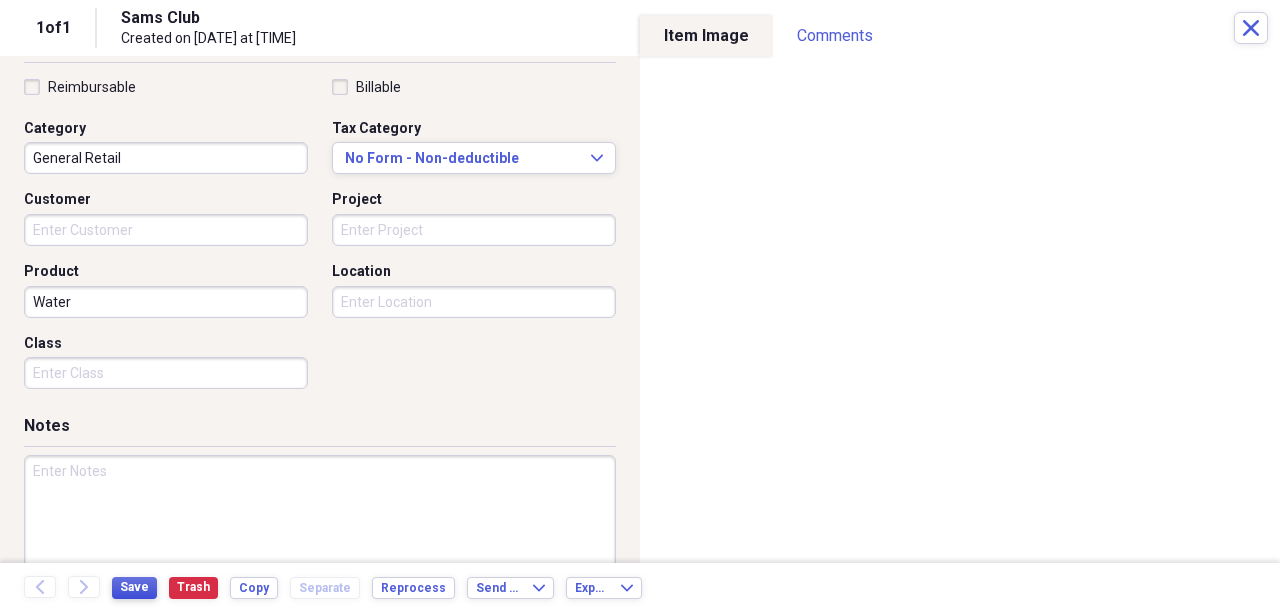 click on "Save" at bounding box center [134, 587] 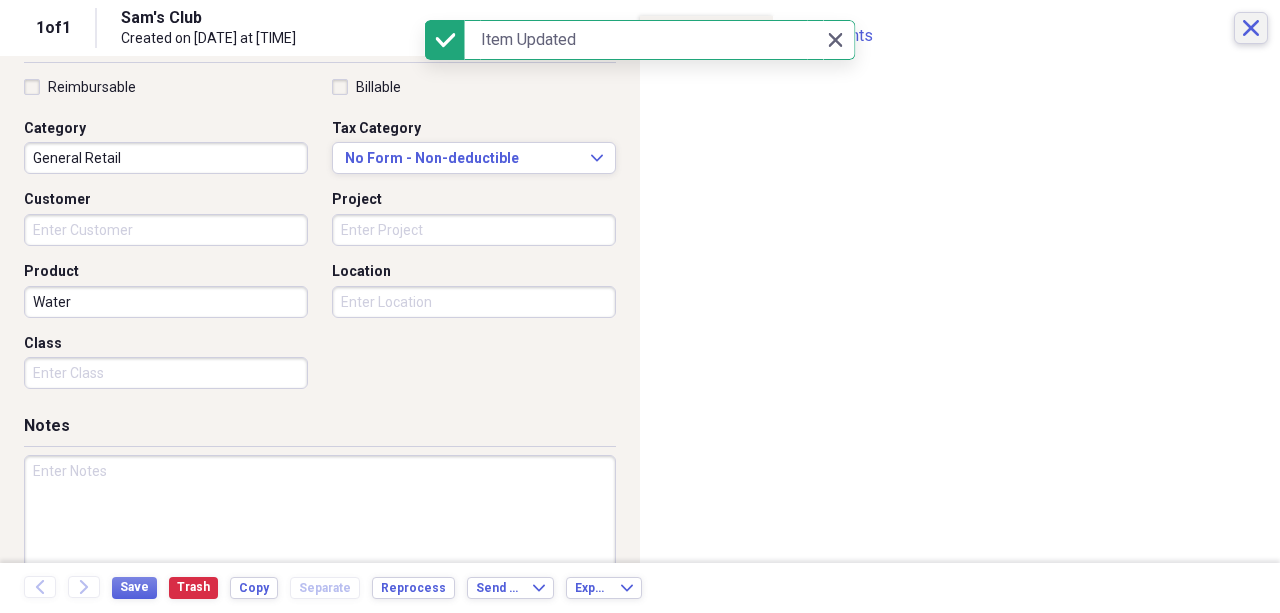click on "Close" 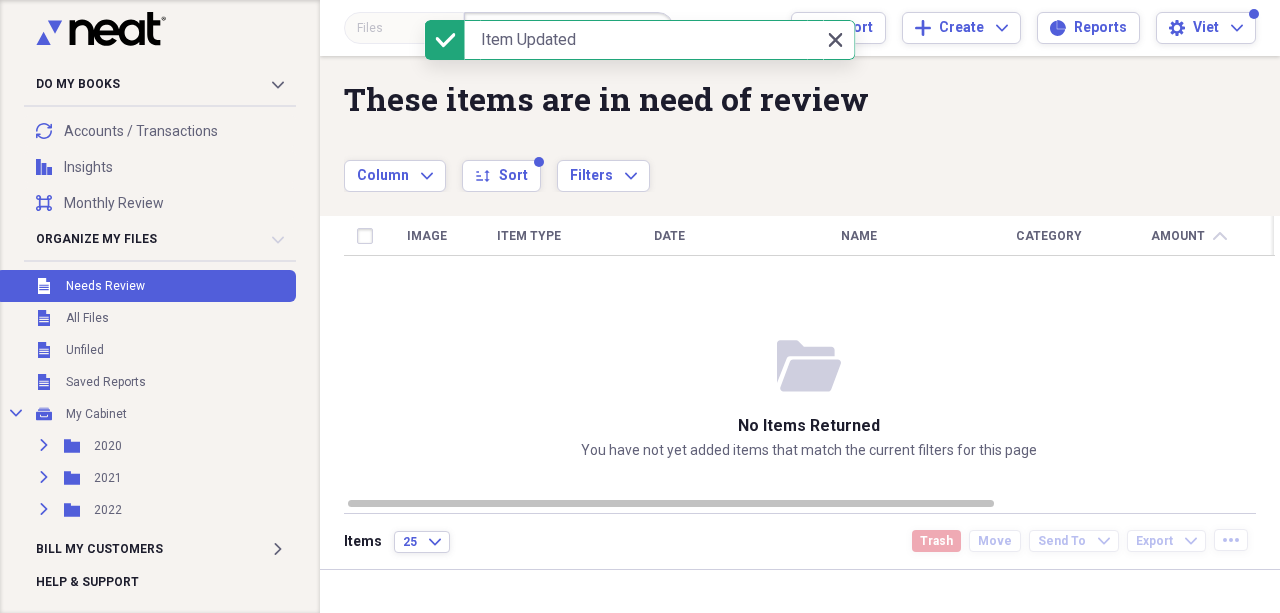 click on "Close" 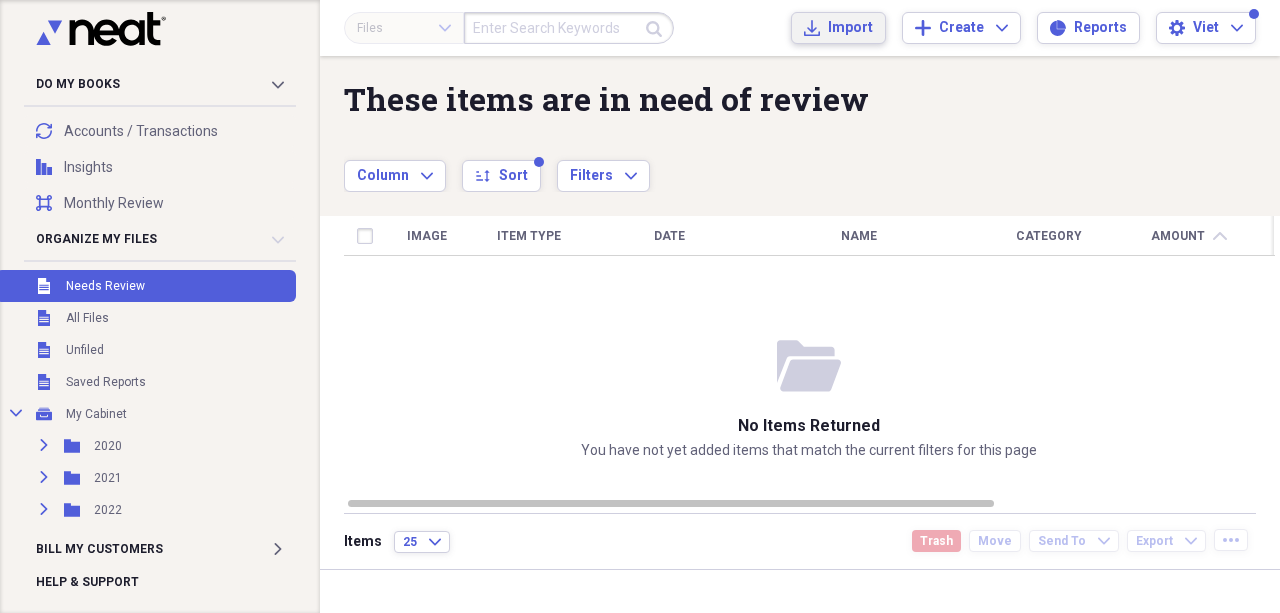 click on "Import Import" at bounding box center (838, 28) 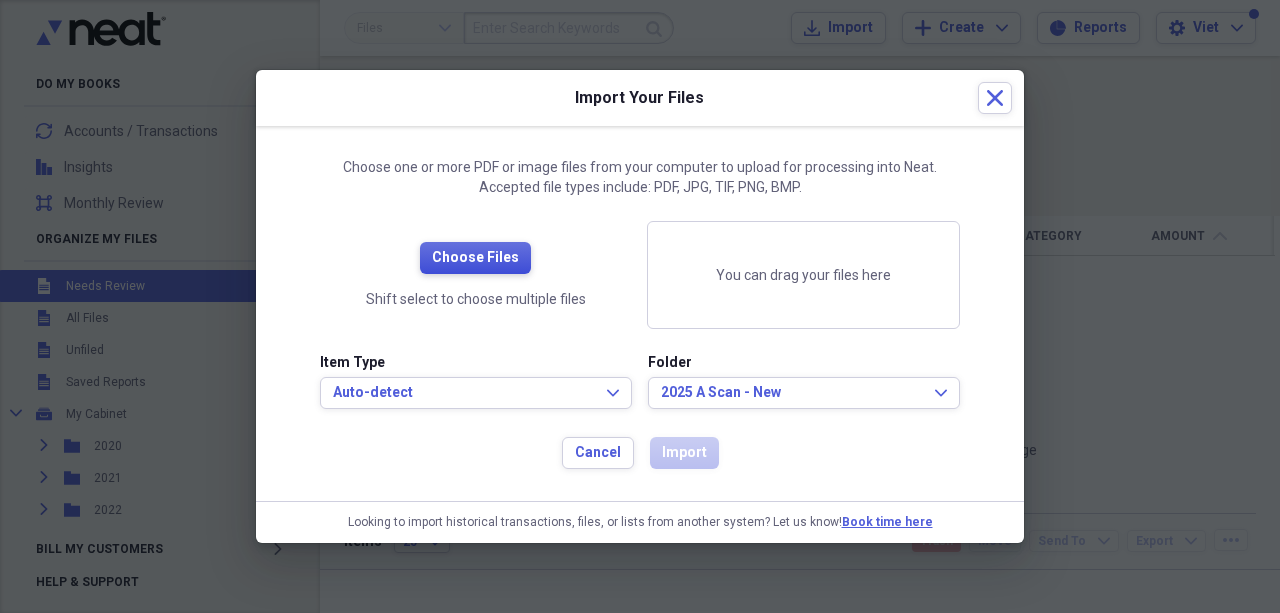 click on "Choose Files" at bounding box center (475, 258) 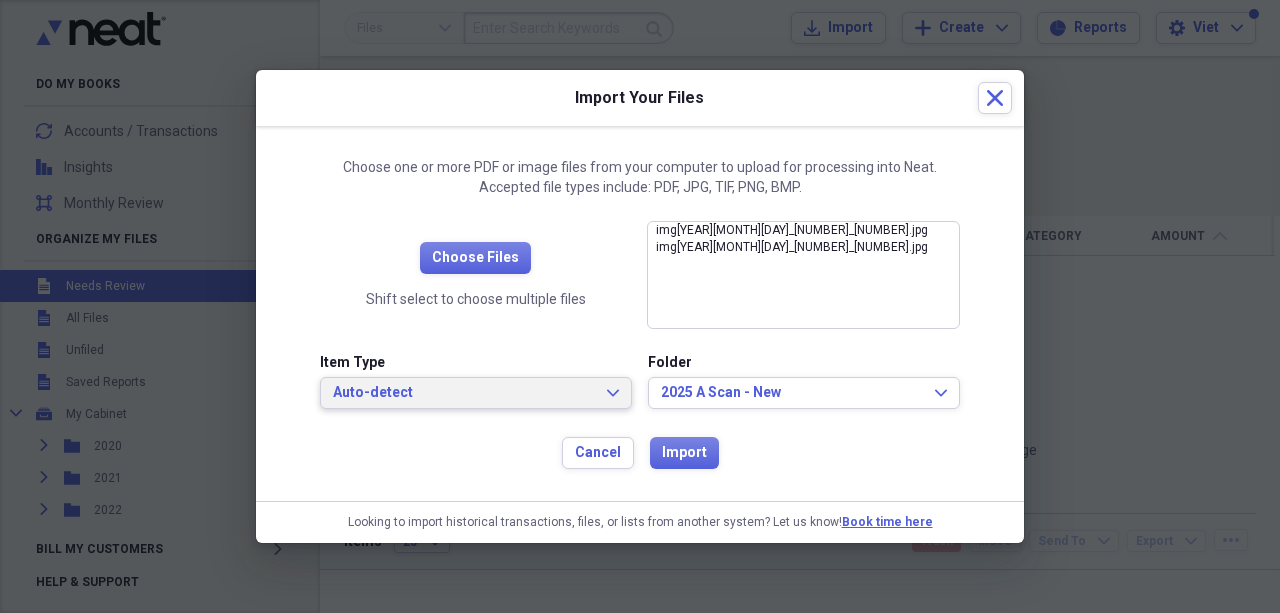 click on "Auto-detect" at bounding box center (464, 393) 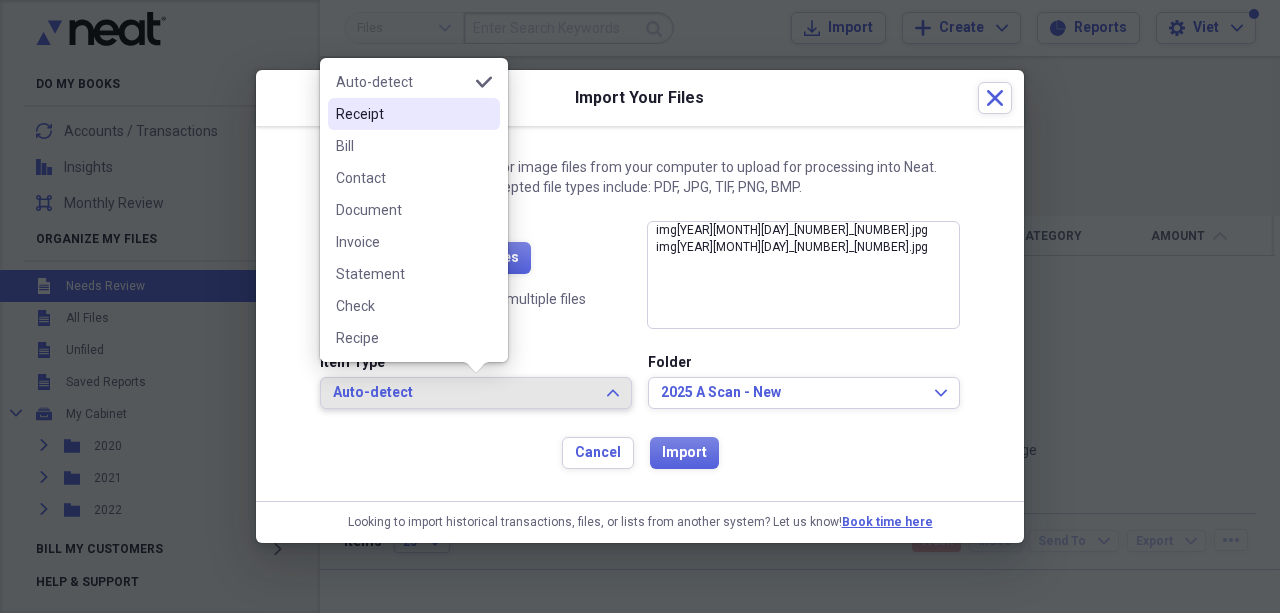 click on "Receipt" at bounding box center [402, 114] 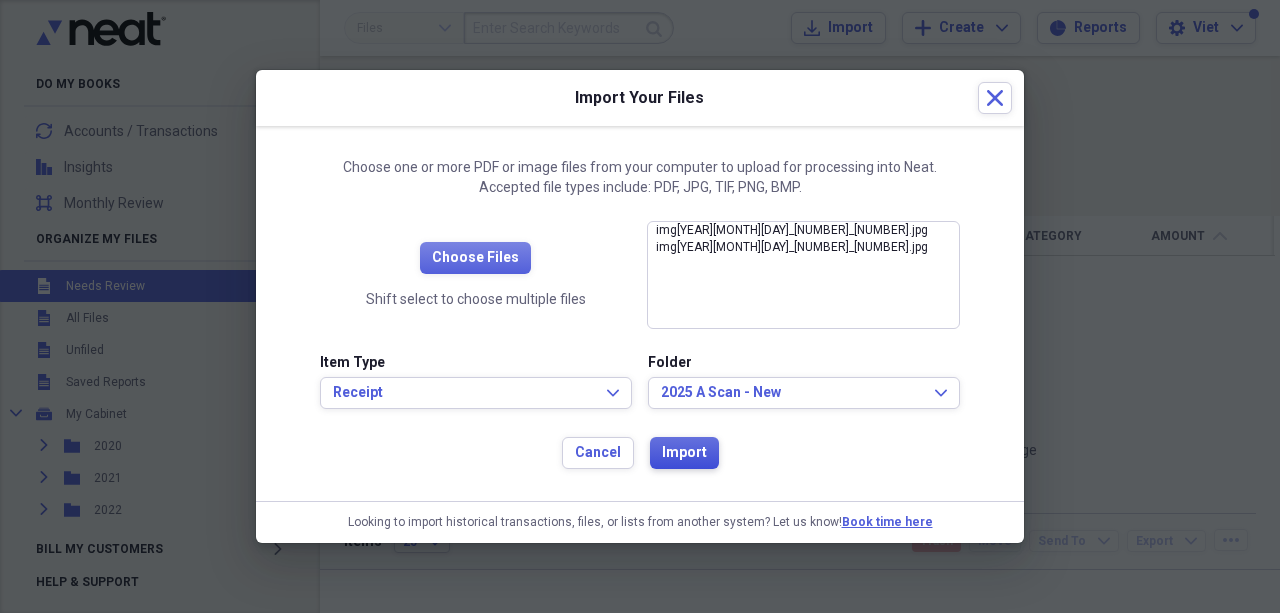 click on "Import" at bounding box center [684, 453] 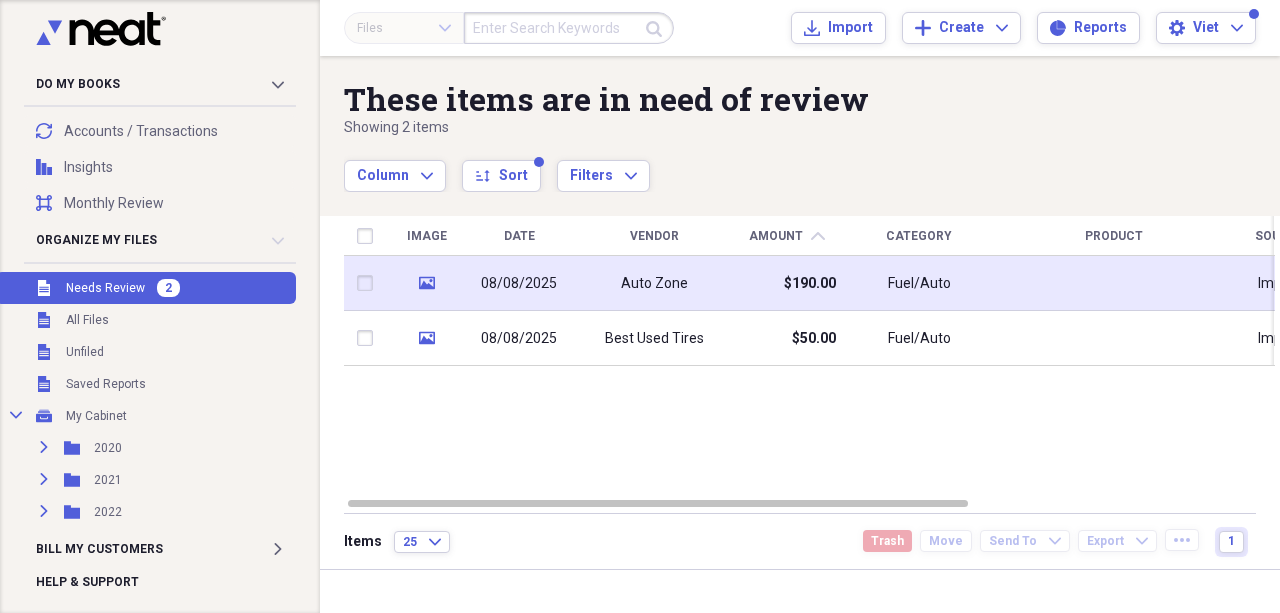 click on "Auto Zone" at bounding box center (654, 283) 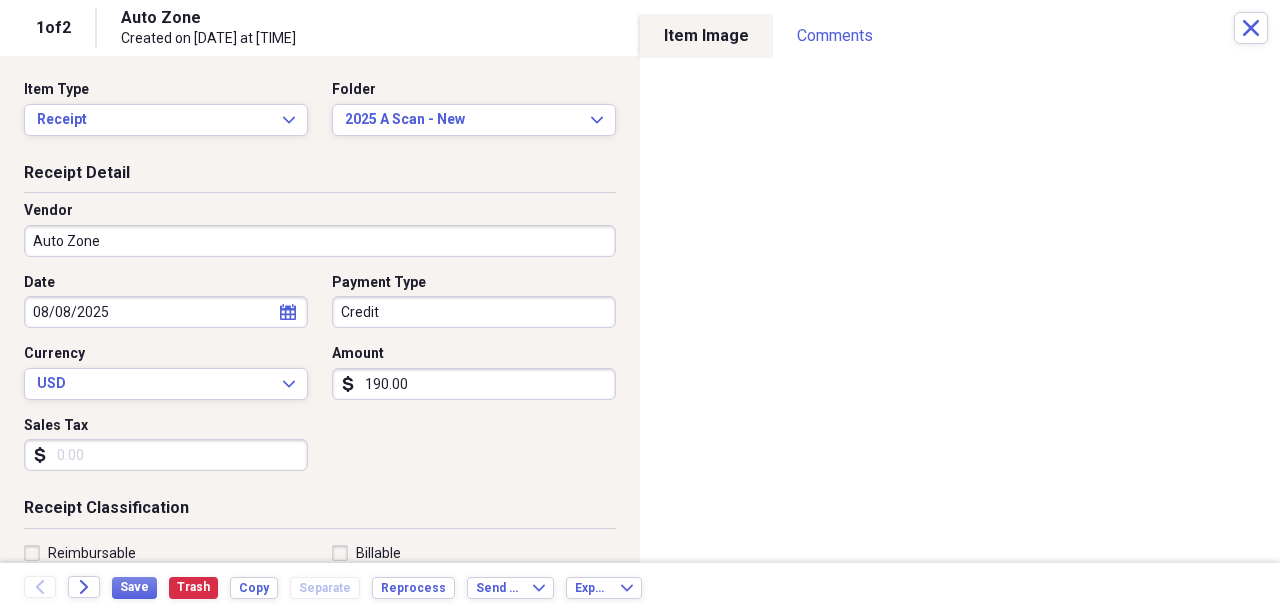 click on "Auto Zone" at bounding box center [320, 241] 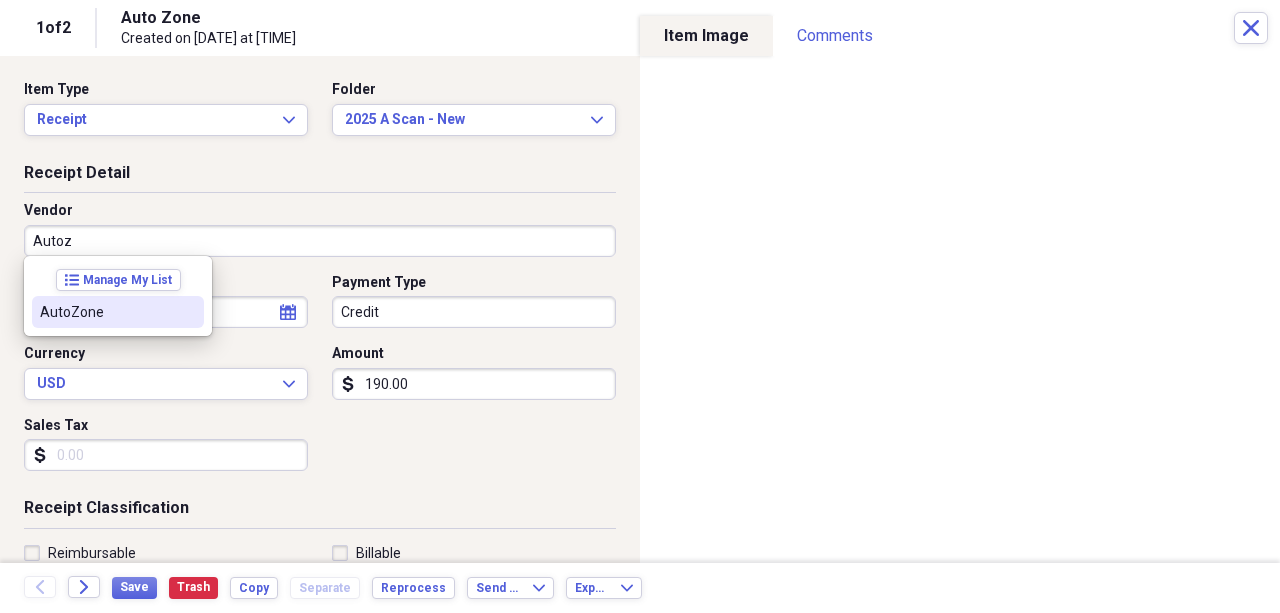 click on "AutoZone" at bounding box center (118, 312) 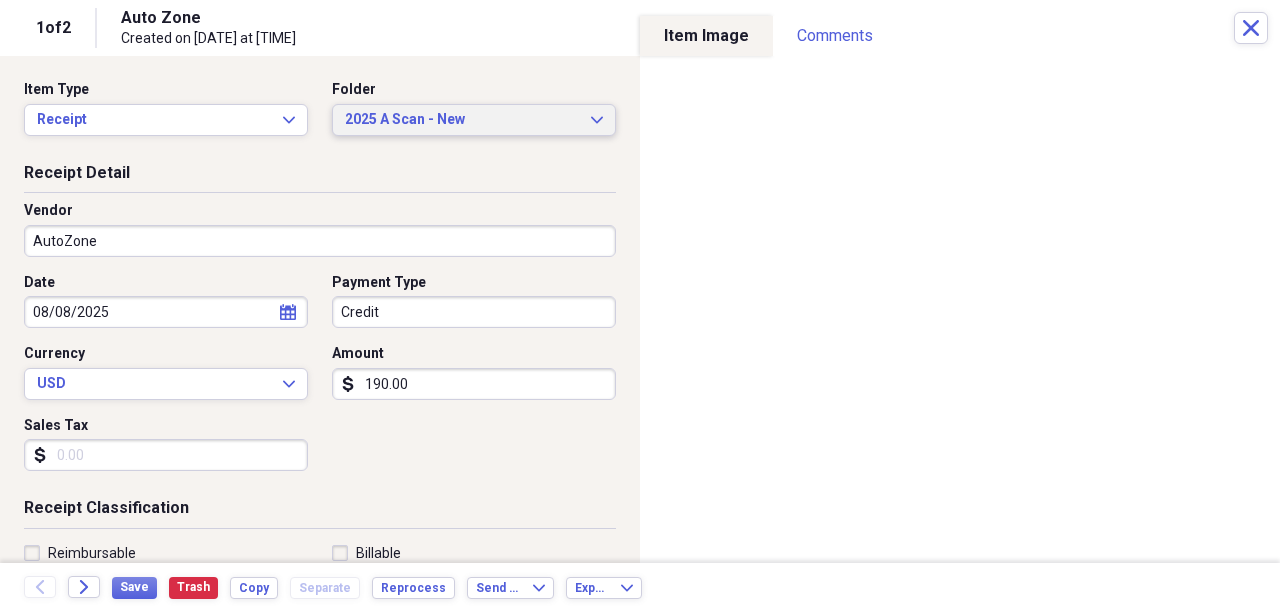 click on "2025 A Scan - New" at bounding box center (462, 120) 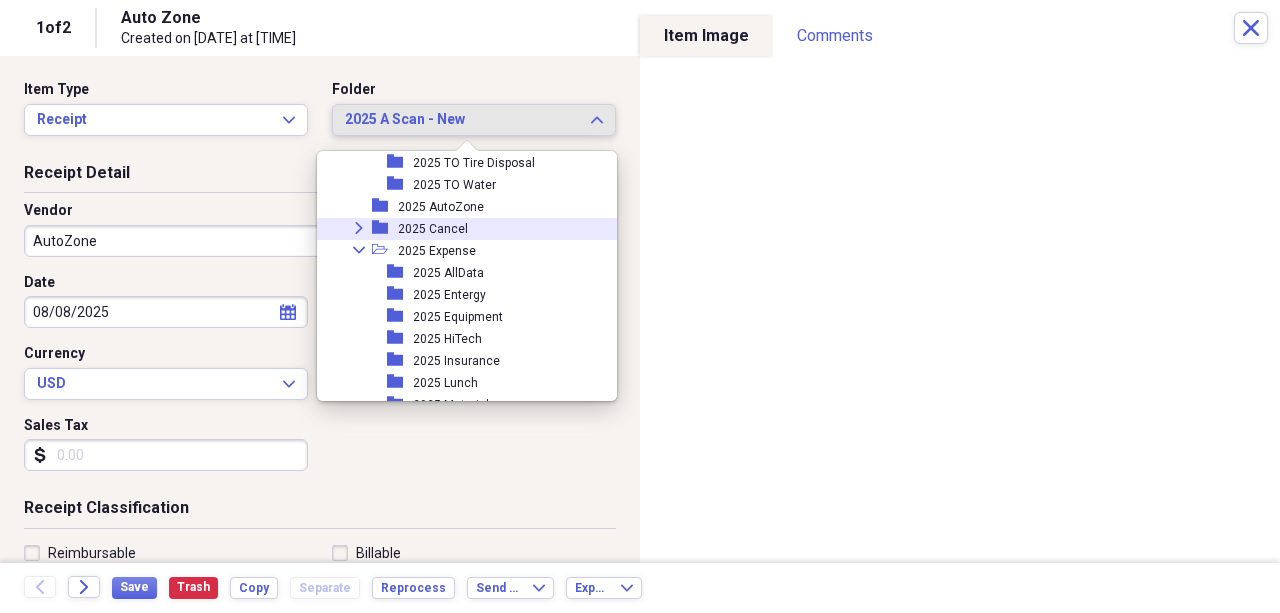 scroll, scrollTop: 2004, scrollLeft: 0, axis: vertical 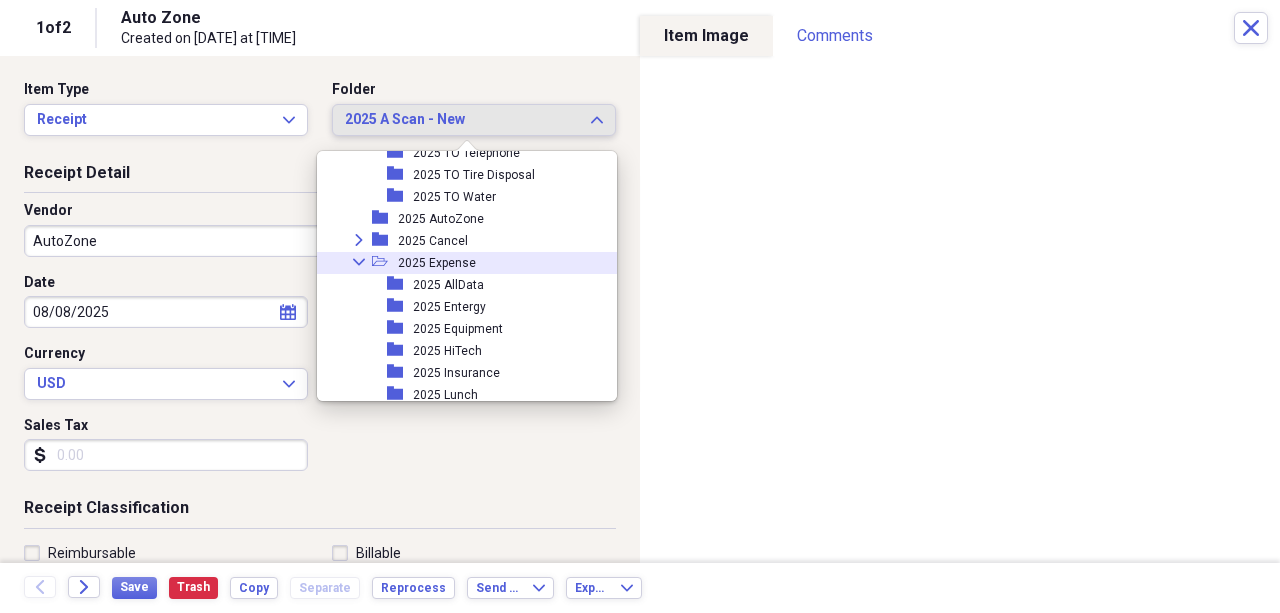 click on "Collapse" 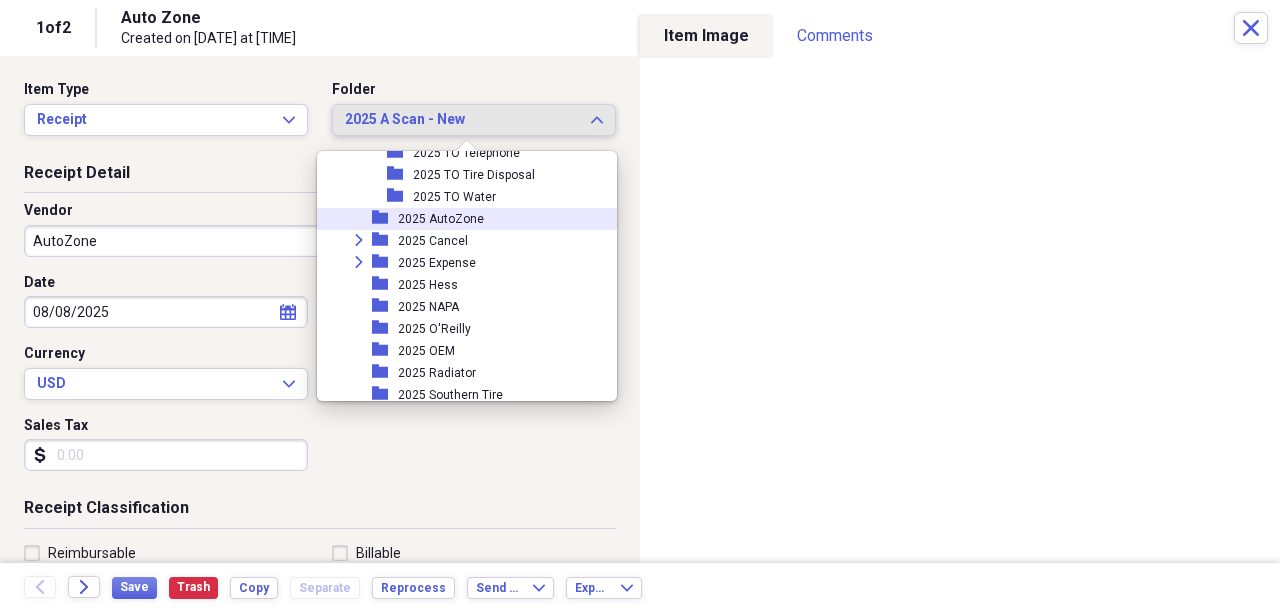 drag, startPoint x: 423, startPoint y: 216, endPoint x: 390, endPoint y: 226, distance: 34.48188 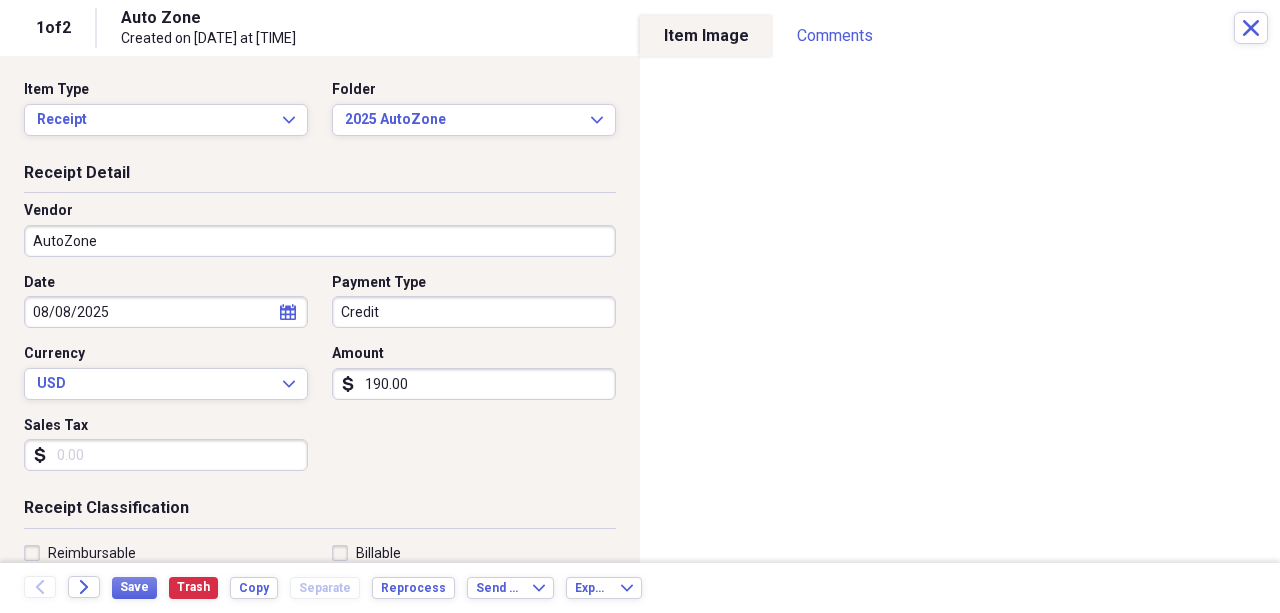 click on "08/08/2025" at bounding box center (166, 312) 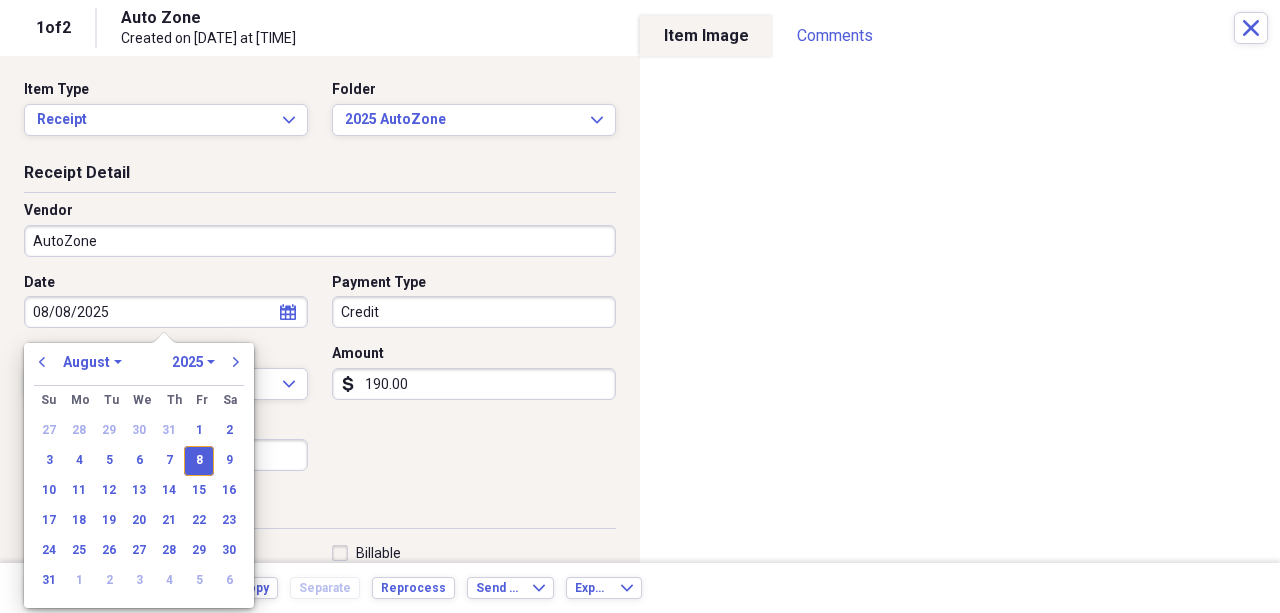 click on "9" at bounding box center (229, 461) 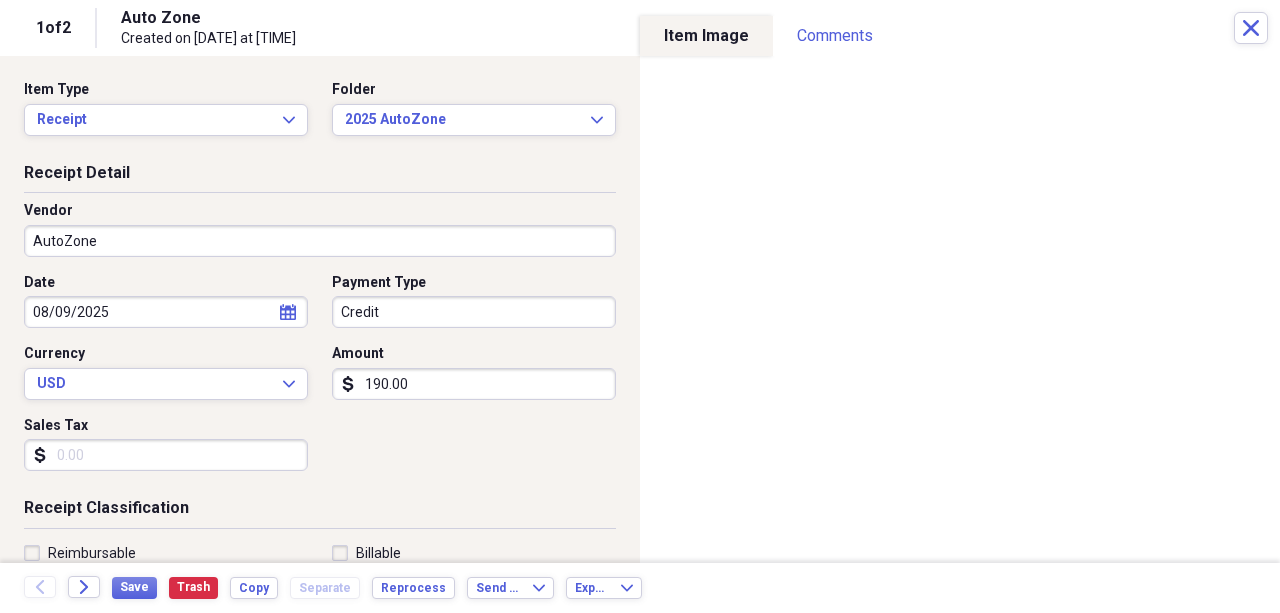 click on "190.00" at bounding box center (474, 384) 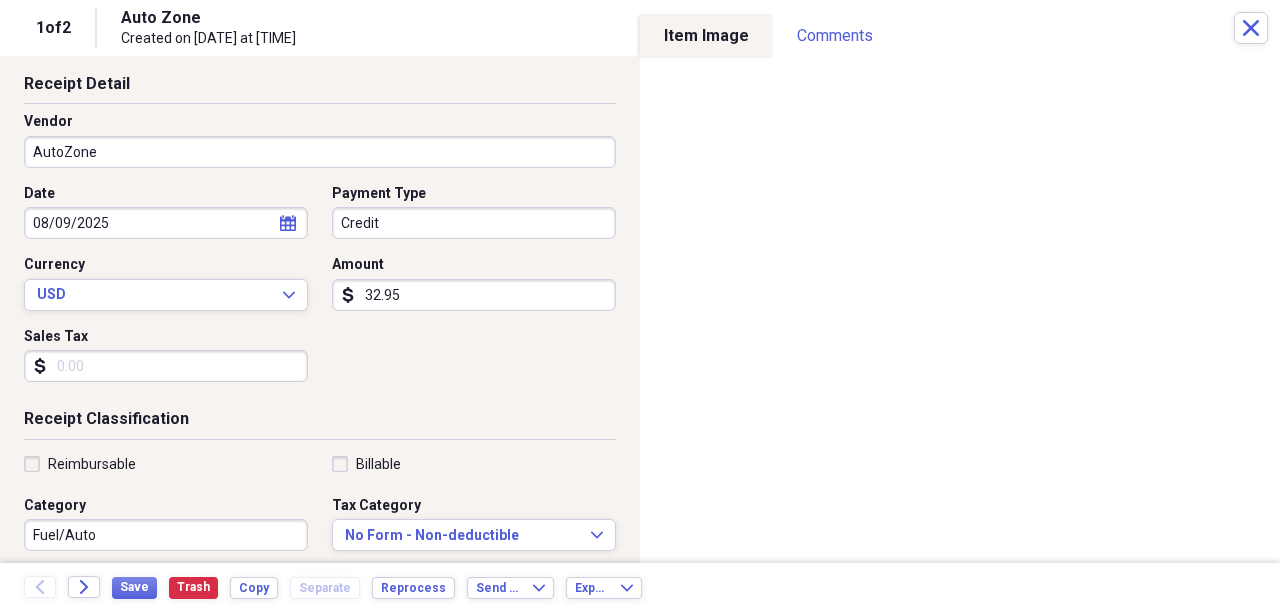 scroll, scrollTop: 266, scrollLeft: 0, axis: vertical 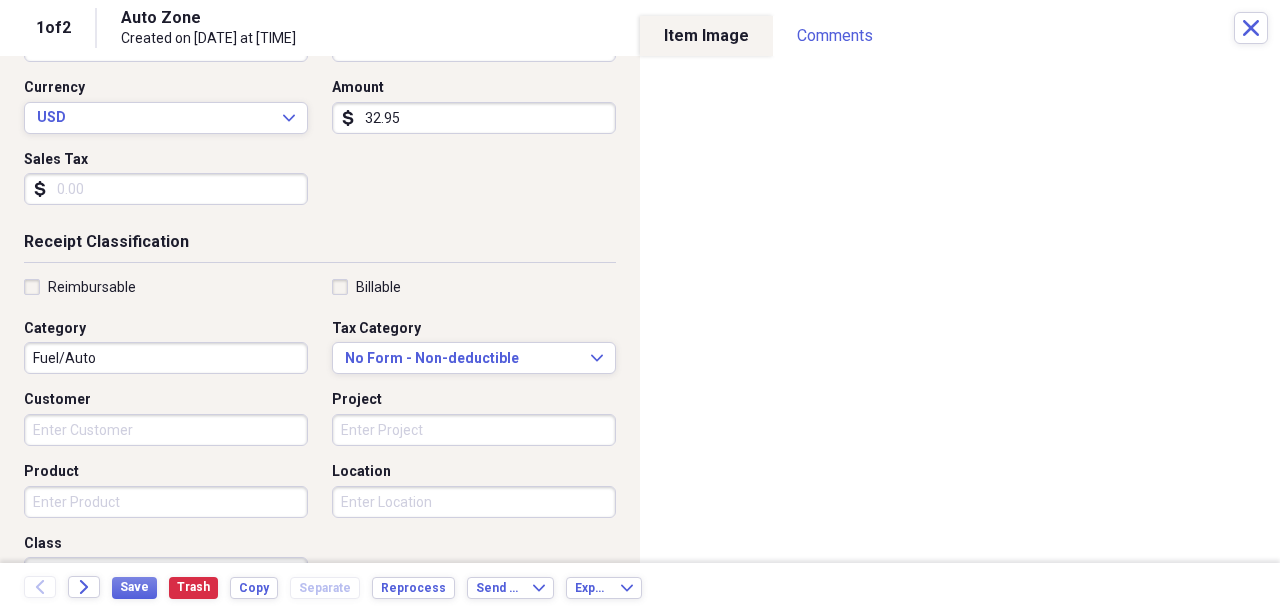 type on "32.95" 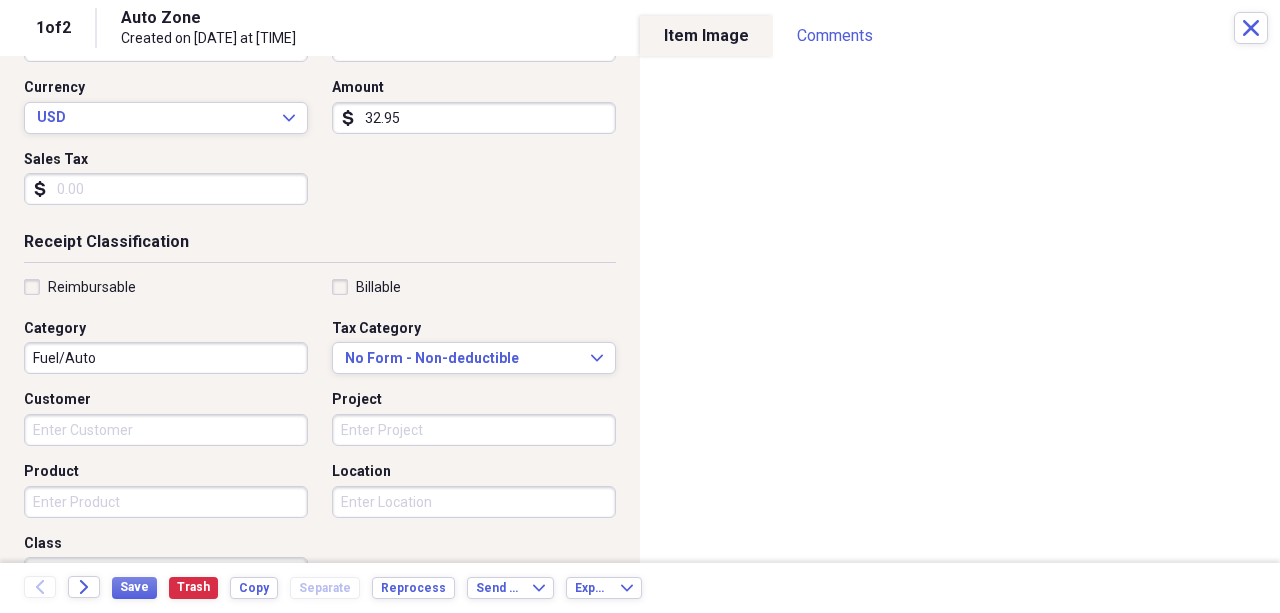click on "Product" at bounding box center [166, 502] 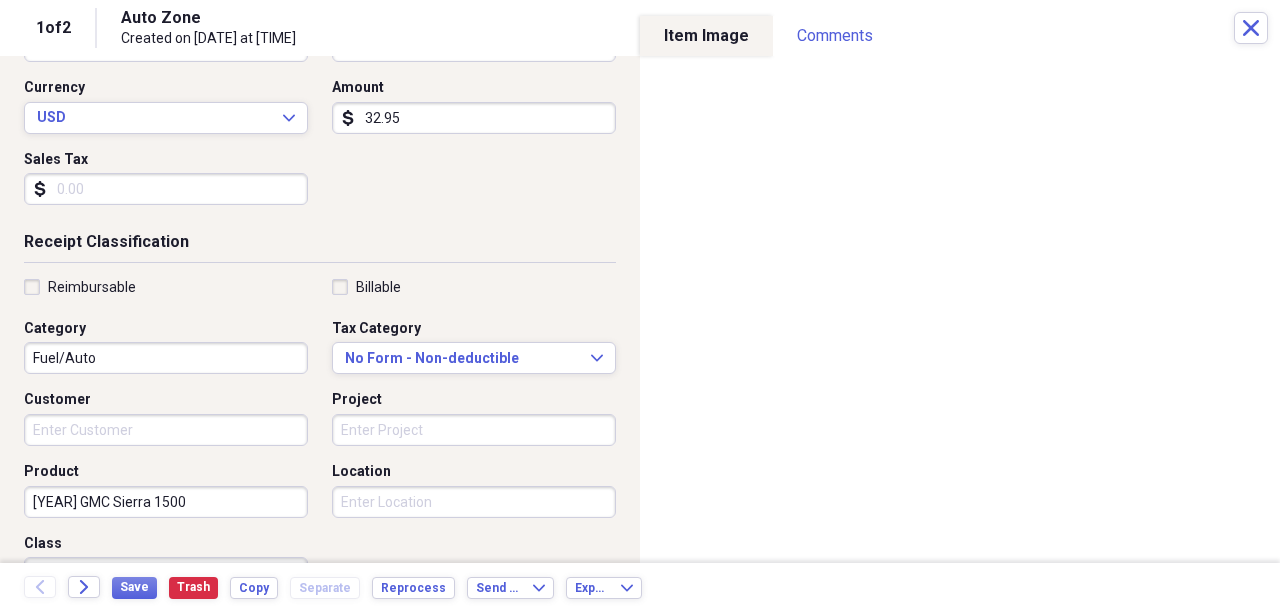 click on "[YEAR] GMC Sierra 1500" at bounding box center [166, 502] 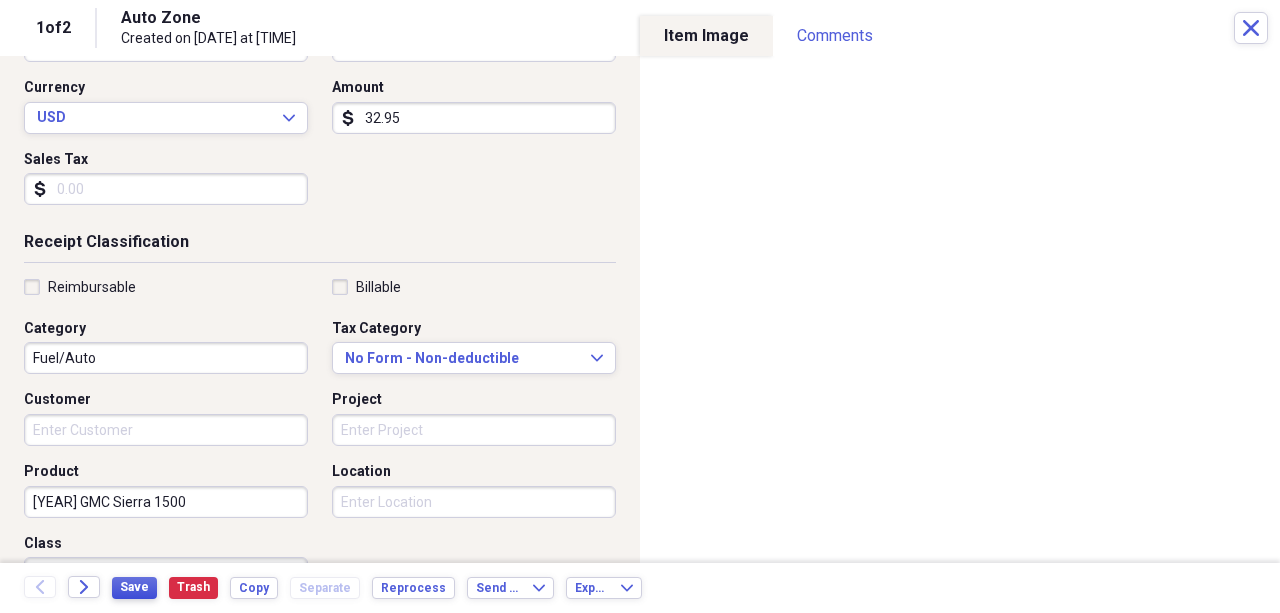 type on "[YEAR] GMC Sierra 1500" 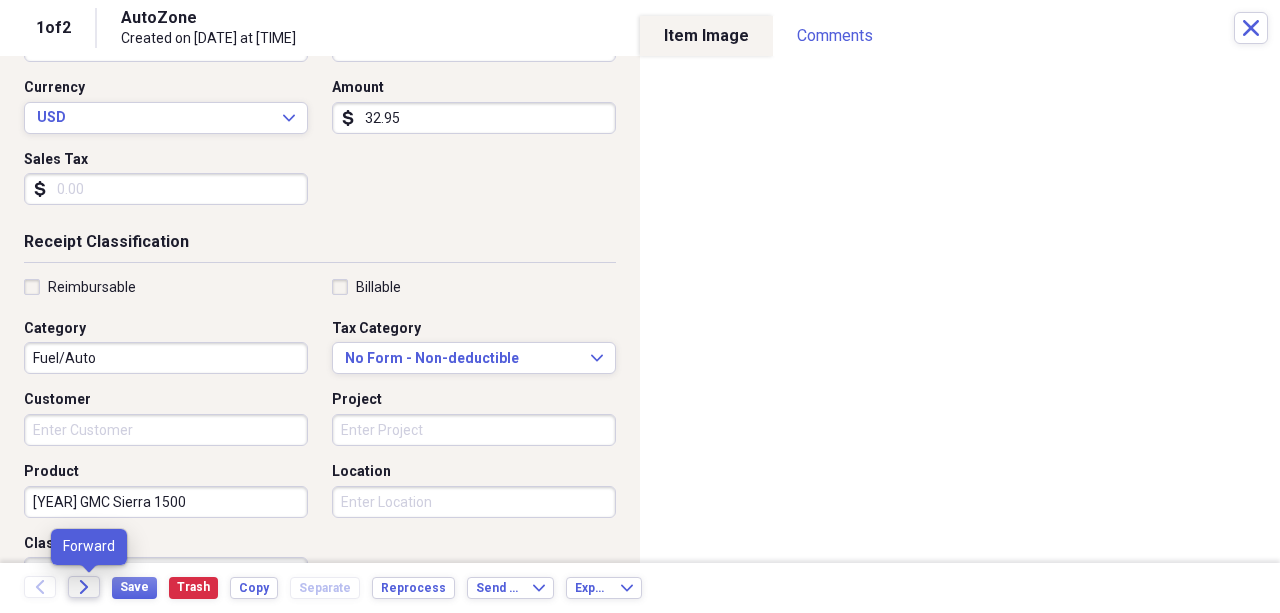 click on "Forward" at bounding box center [84, 587] 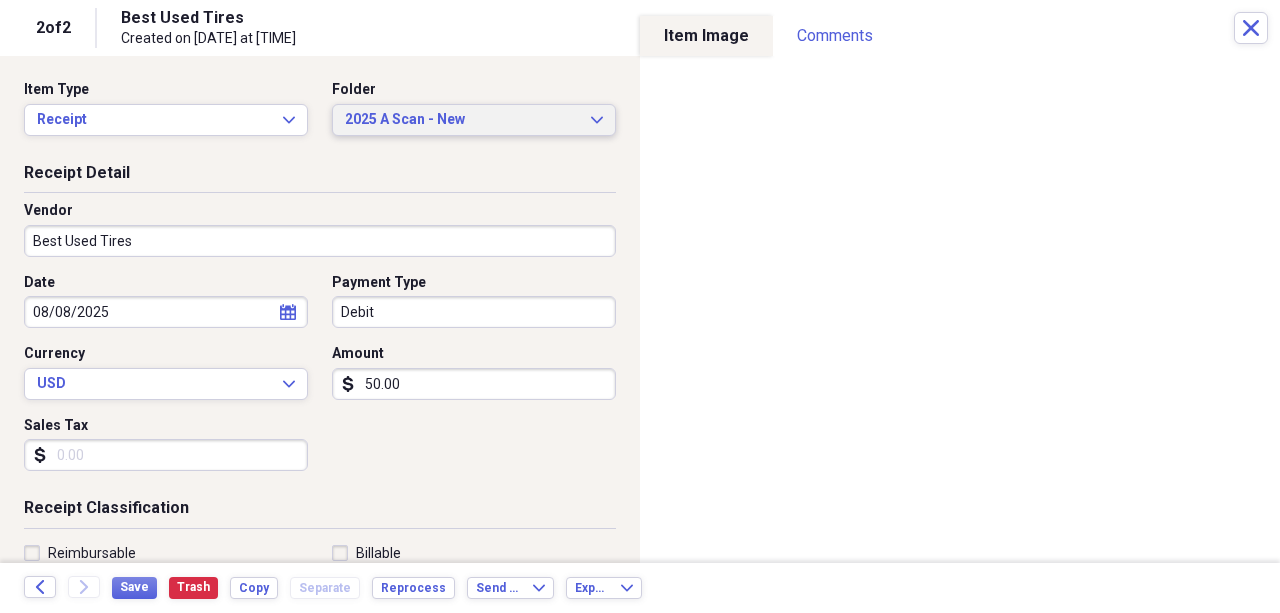 click on "2025 A Scan - New" at bounding box center [462, 120] 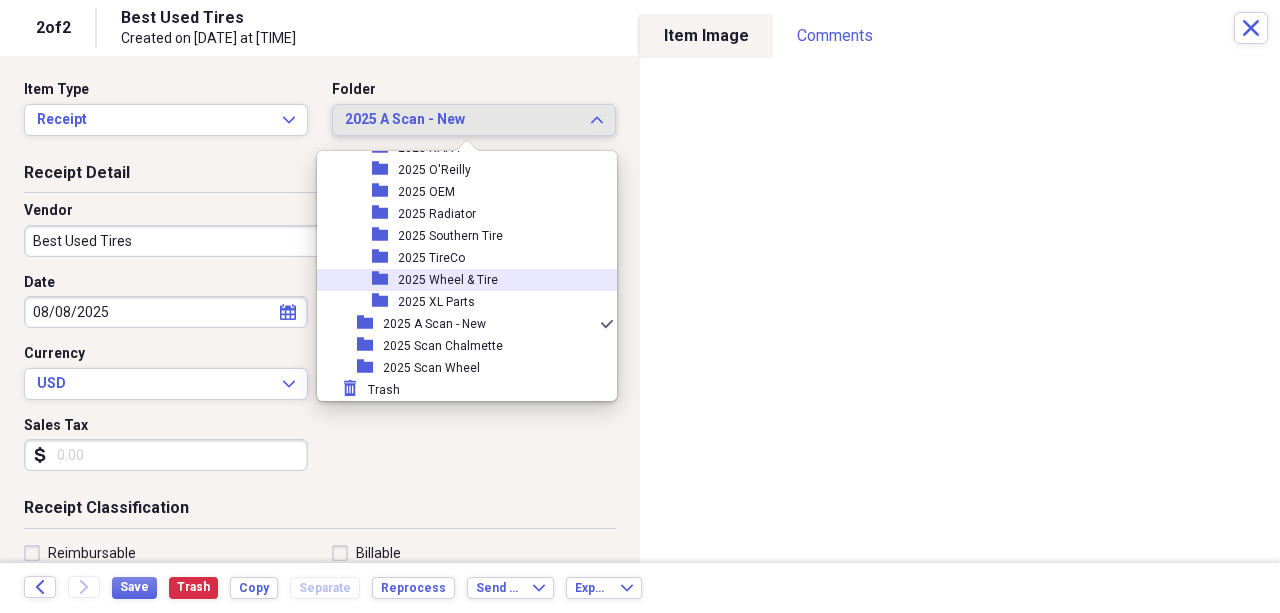 scroll, scrollTop: 2030, scrollLeft: 0, axis: vertical 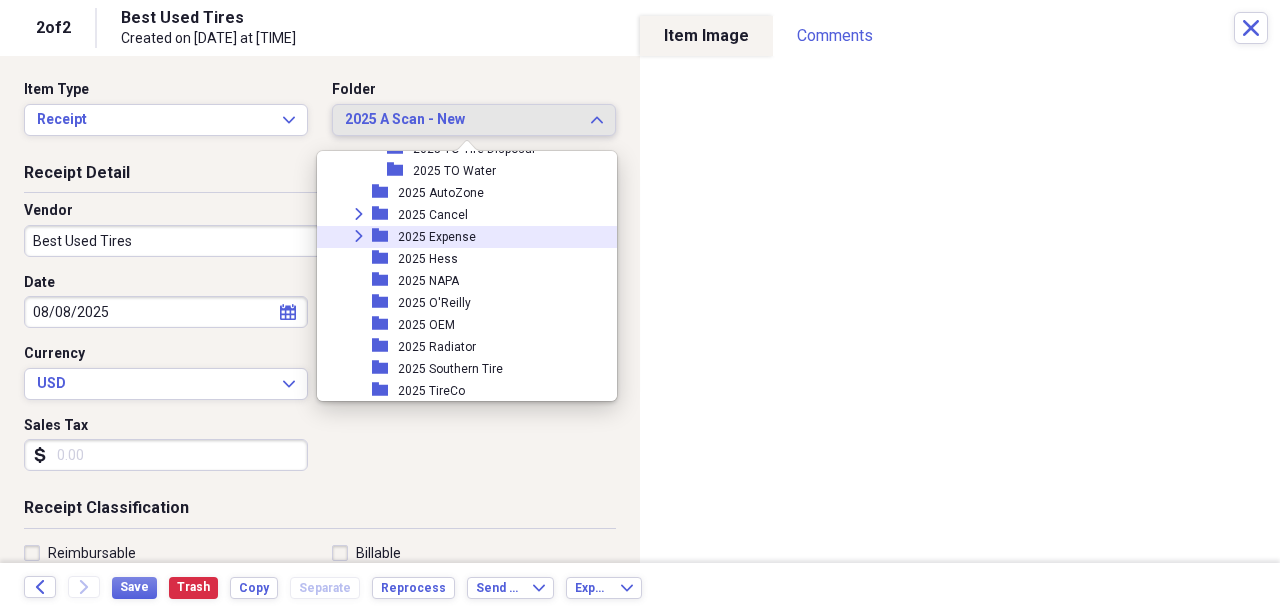 click on "Expand" 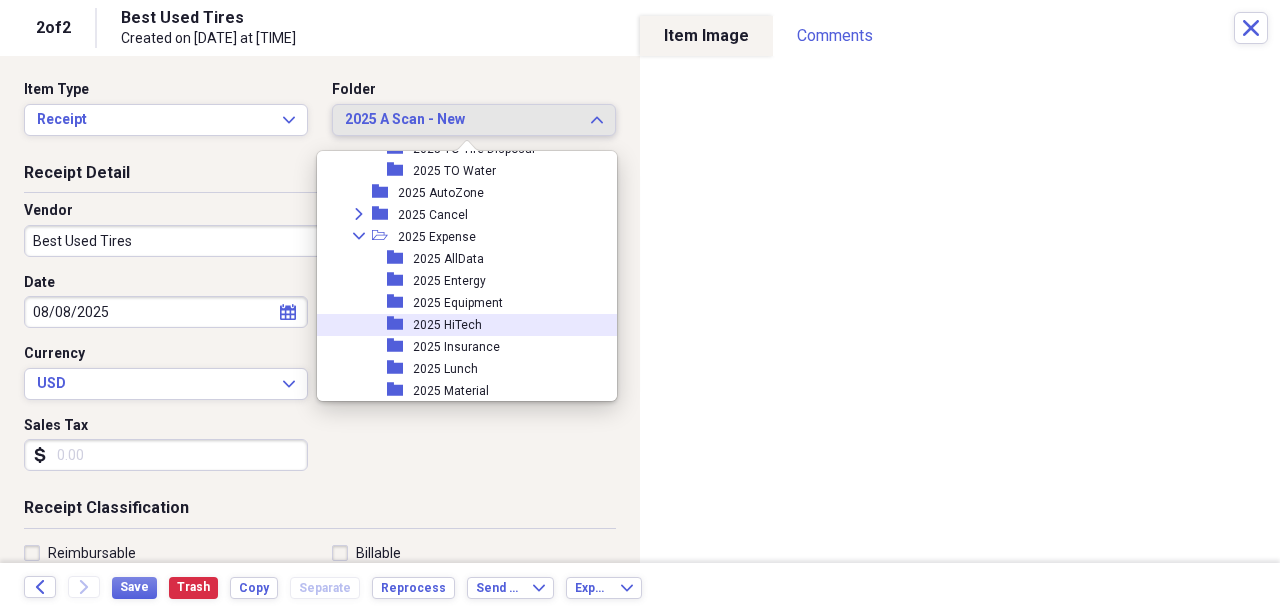 click on "2025 Equipment" at bounding box center (458, 303) 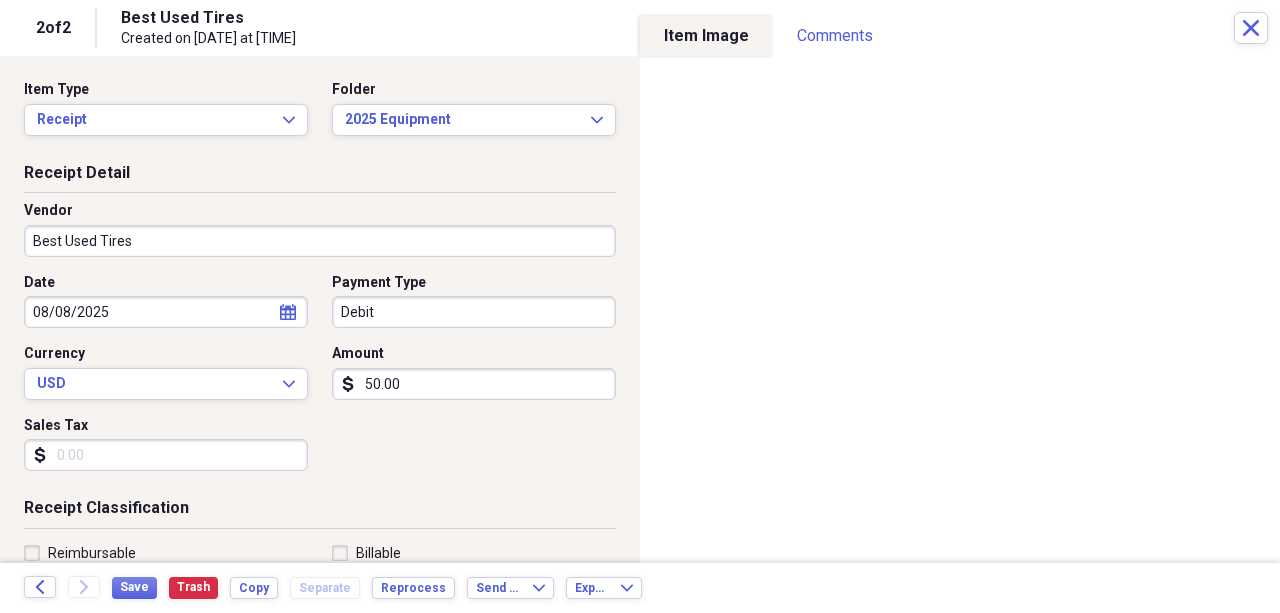 click on "Best Used Tires" at bounding box center [320, 241] 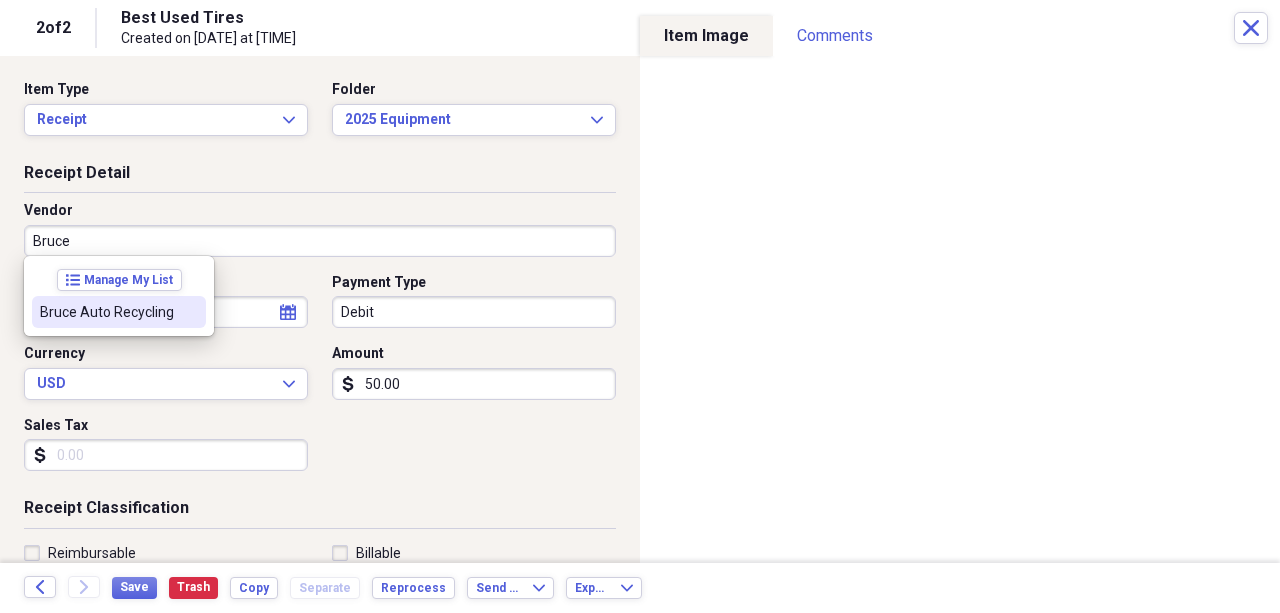 click on "Bruce Auto Recycling" at bounding box center [107, 312] 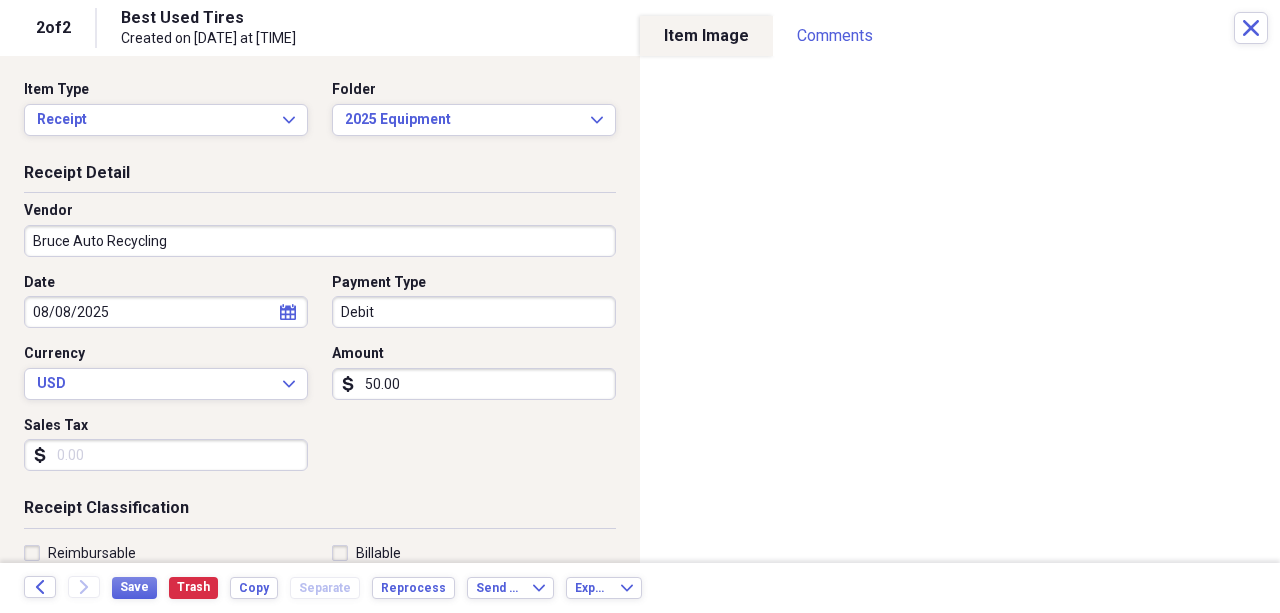 click on "50.00" at bounding box center [474, 384] 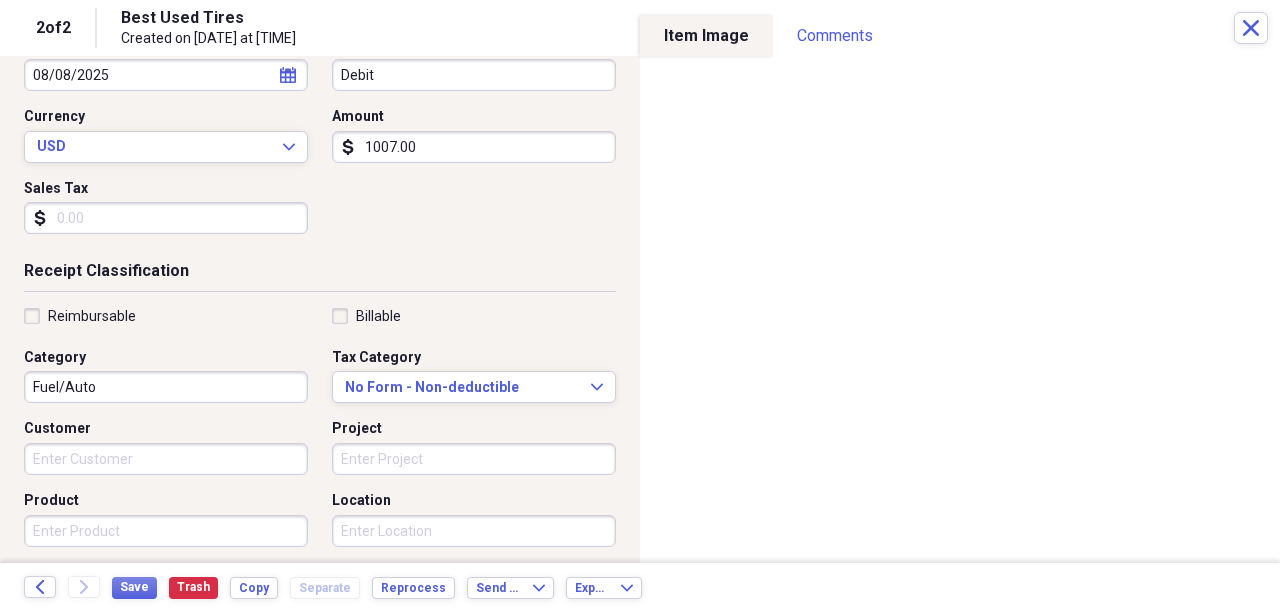 scroll, scrollTop: 333, scrollLeft: 0, axis: vertical 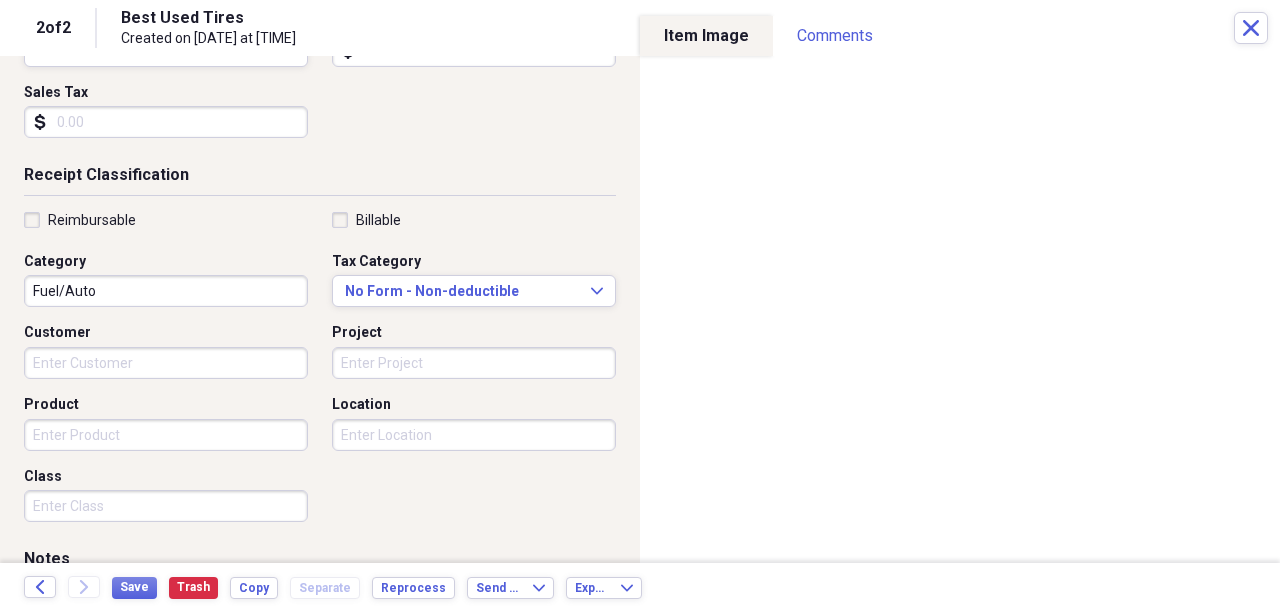 type on "1007.00" 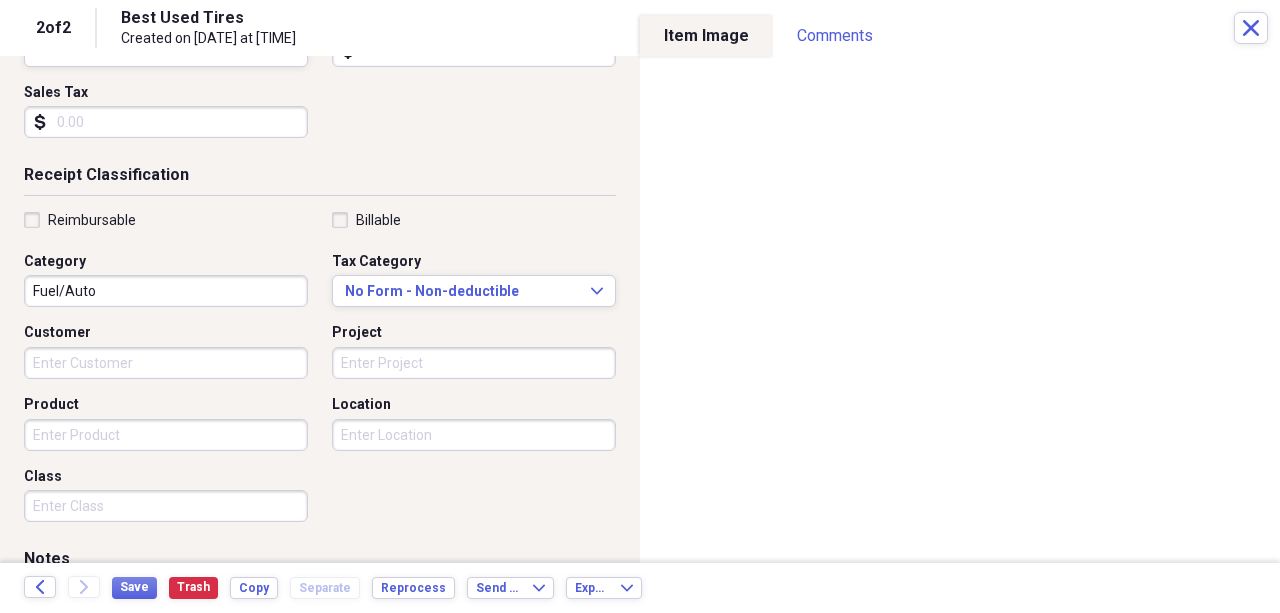 click on "Product" at bounding box center [166, 435] 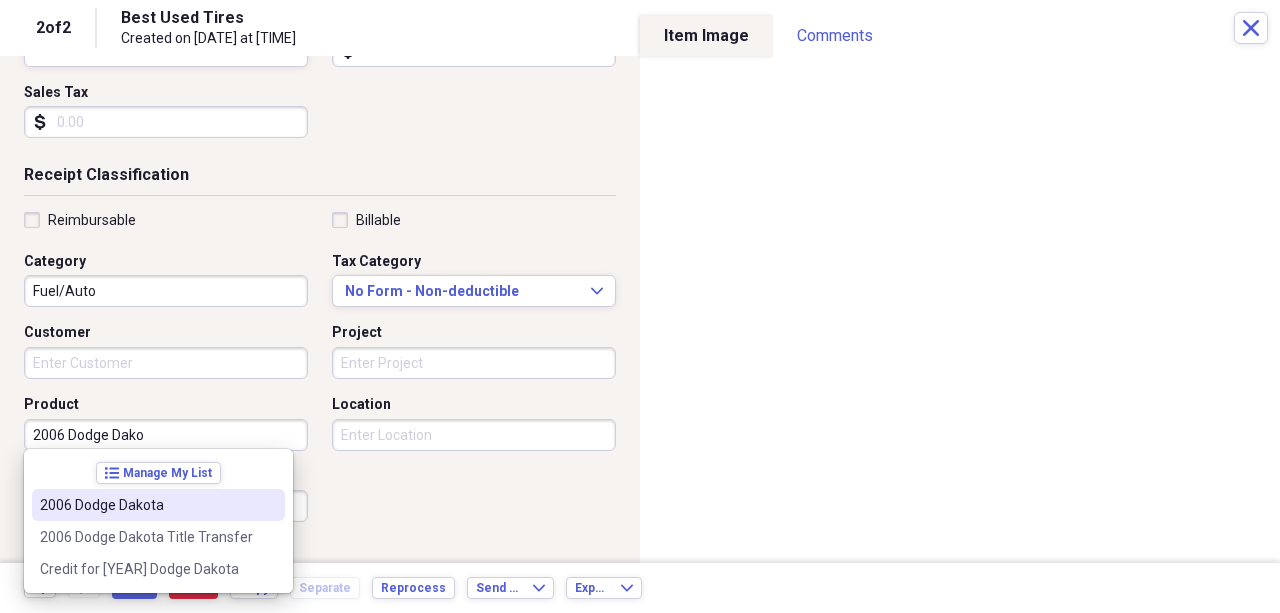 click on "2006 Dodge Dakota" at bounding box center [146, 505] 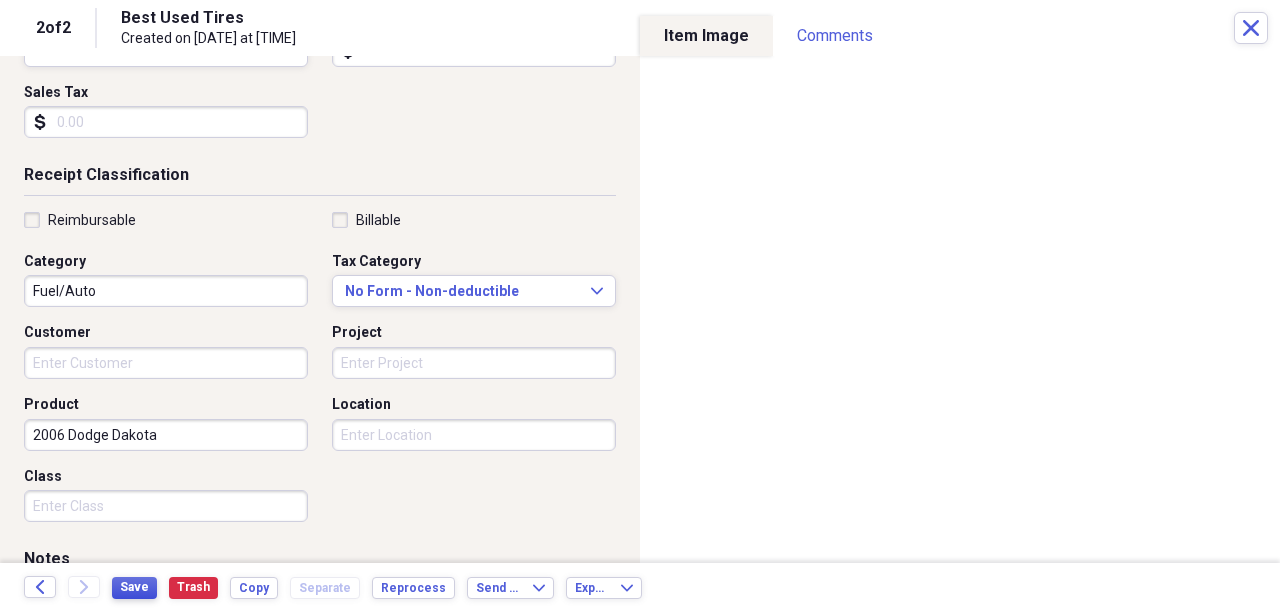 click on "Save" at bounding box center (134, 587) 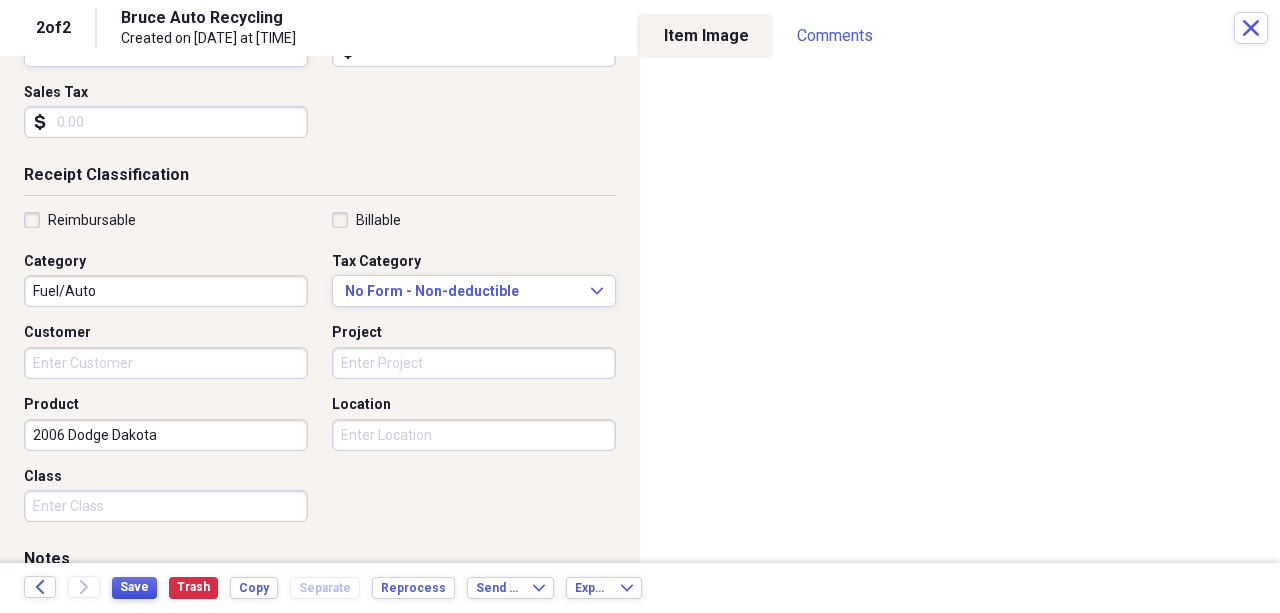 click on "Save" at bounding box center (134, 587) 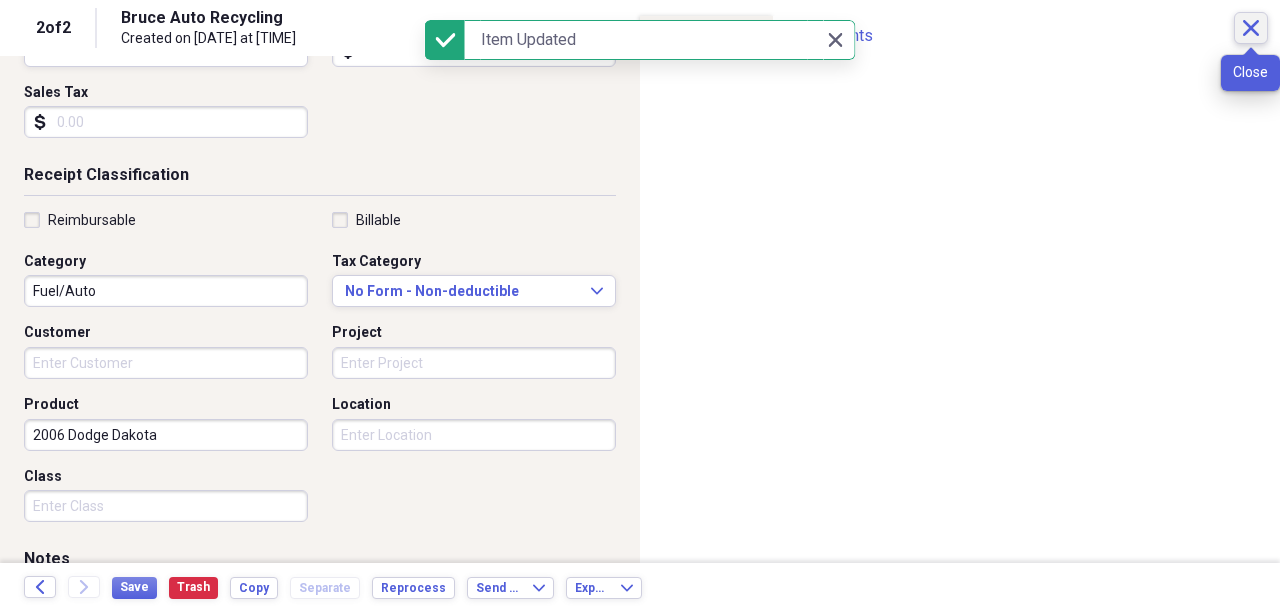 click on "Close" 